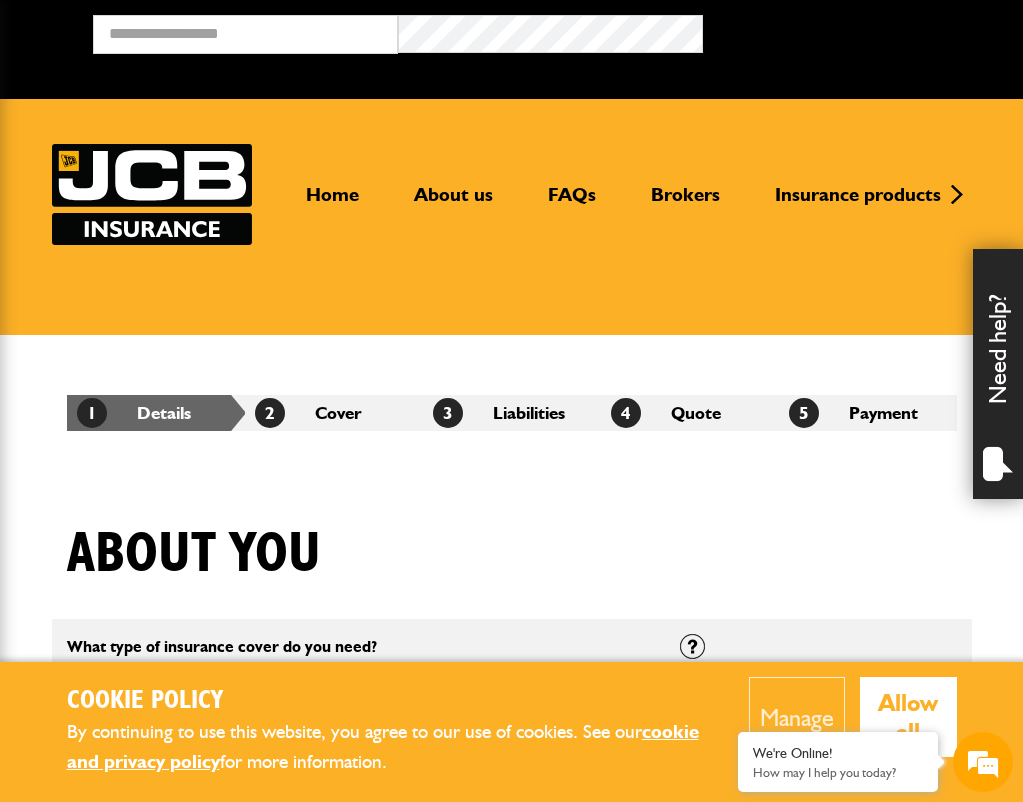 scroll, scrollTop: 0, scrollLeft: 0, axis: both 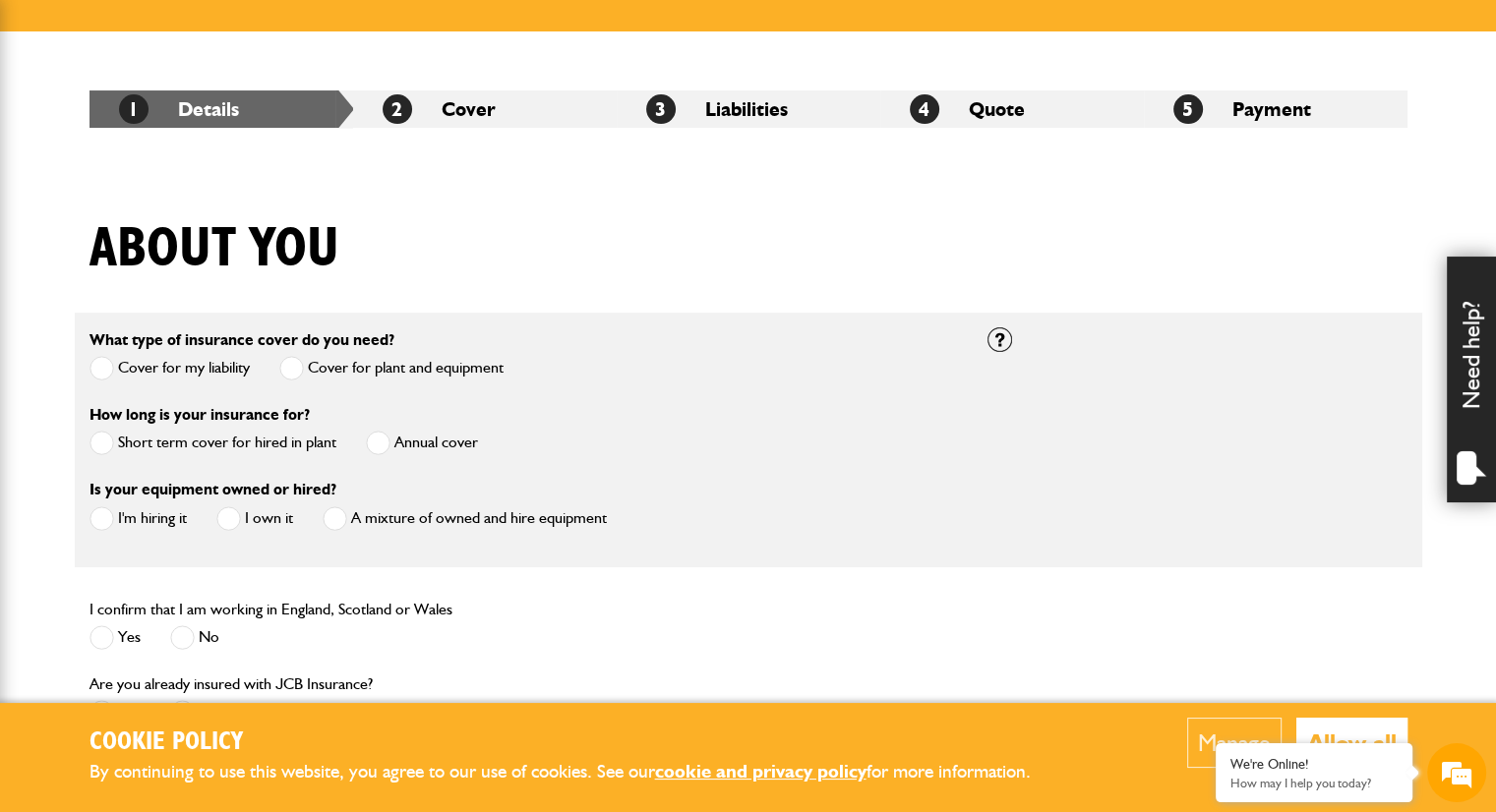 click at bounding box center [101, 442] 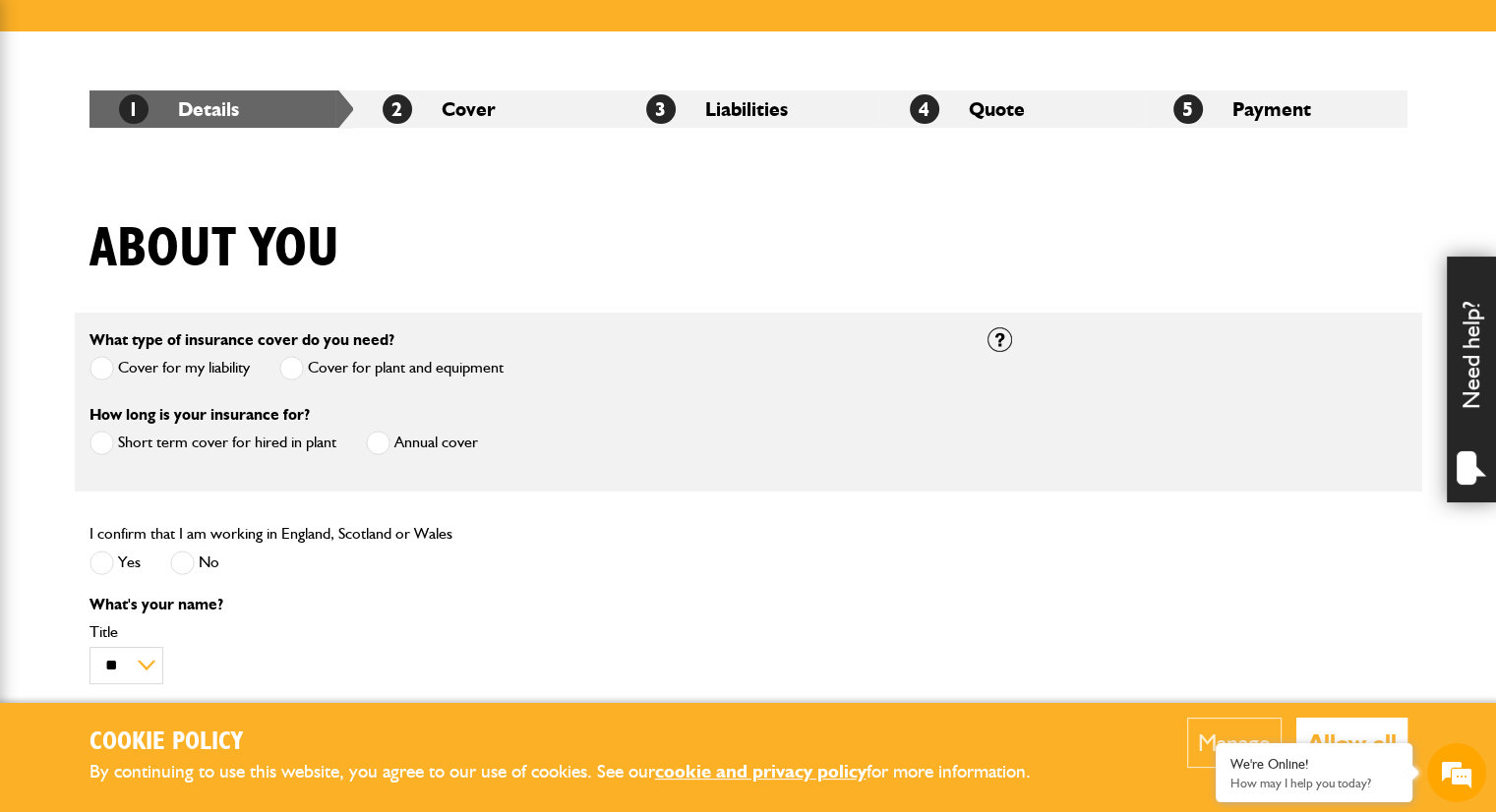 click at bounding box center (101, 562) 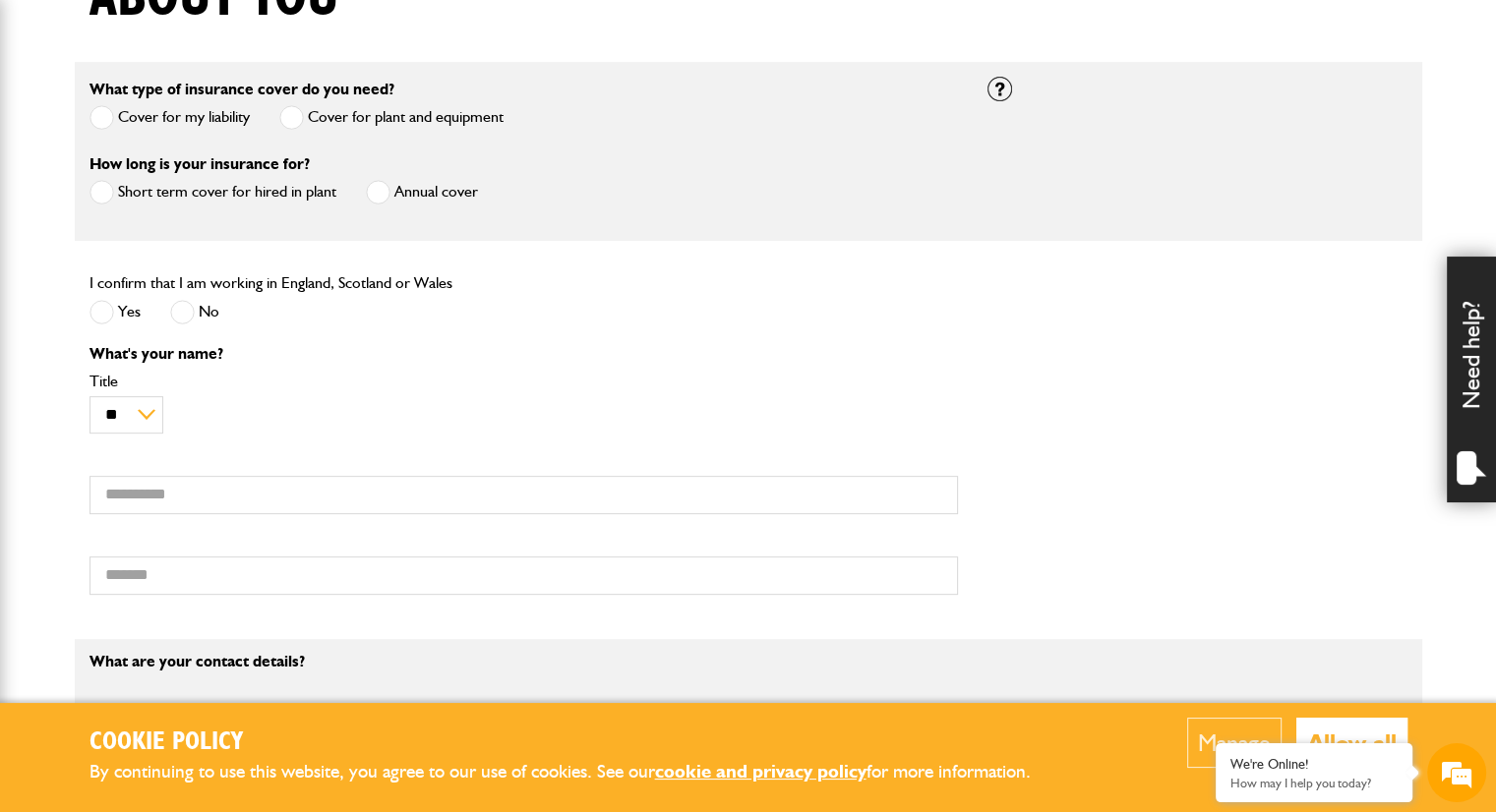 scroll, scrollTop: 550, scrollLeft: 0, axis: vertical 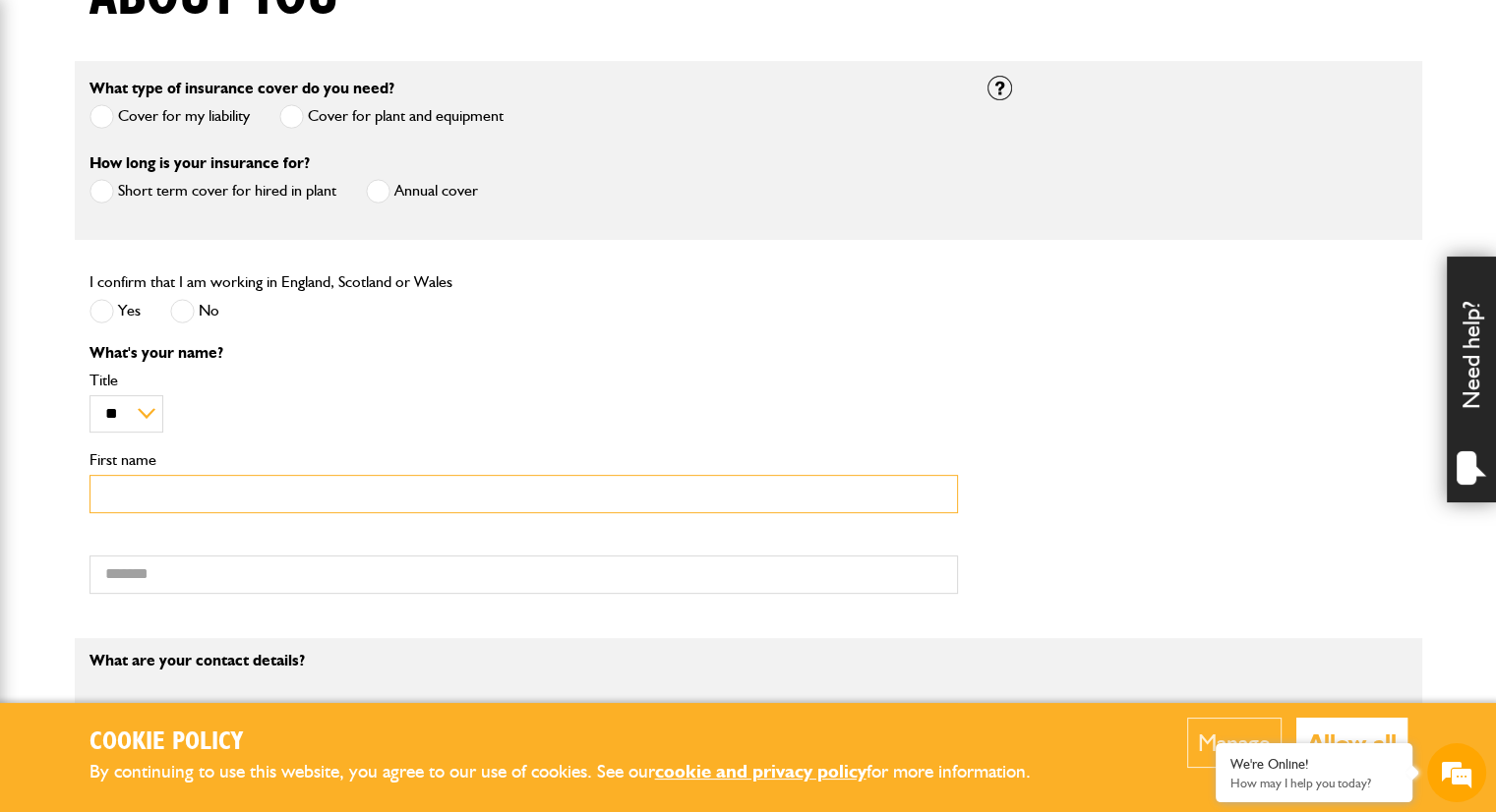 click on "First name" at bounding box center [523, 493] 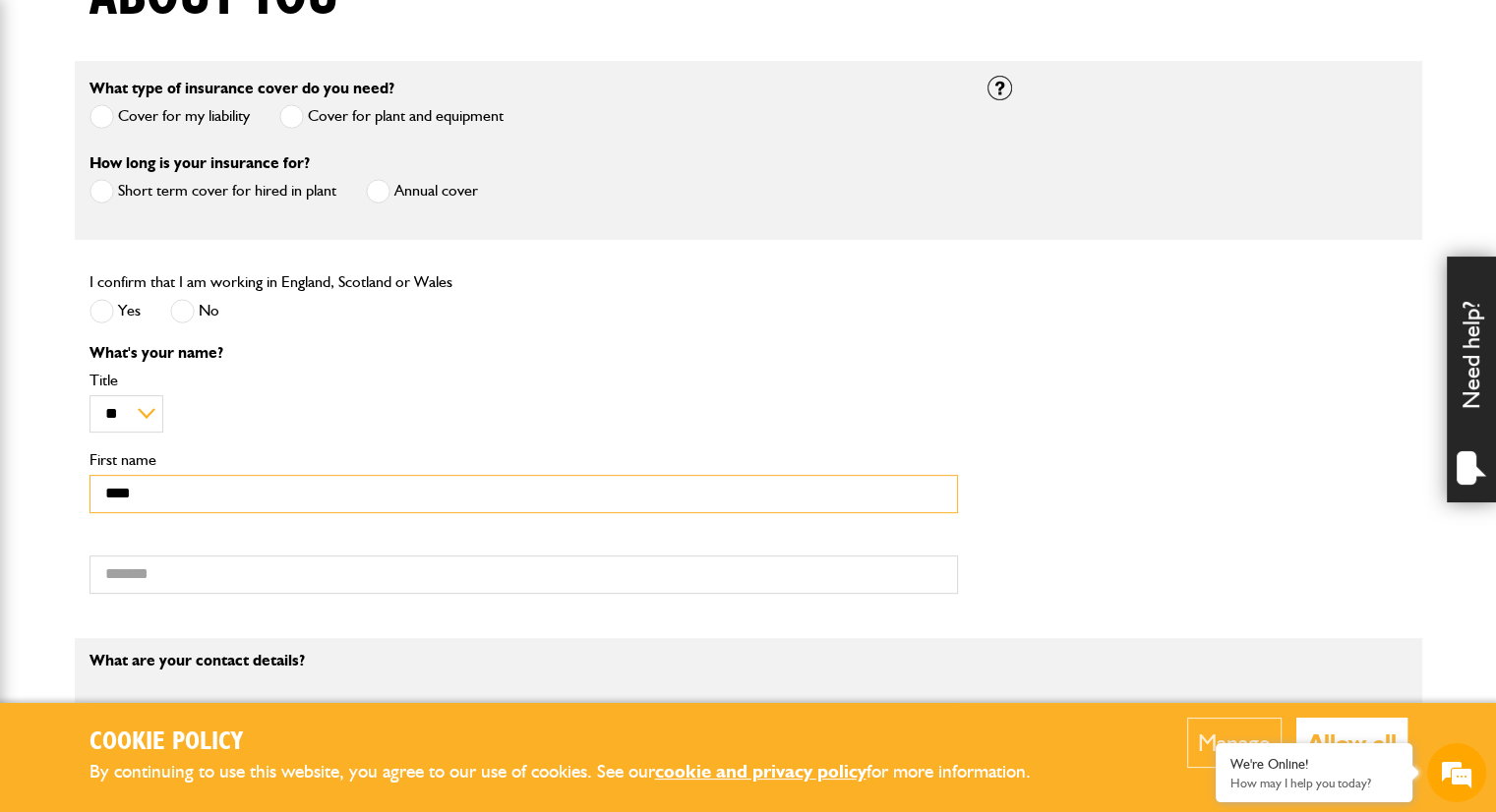 type on "****" 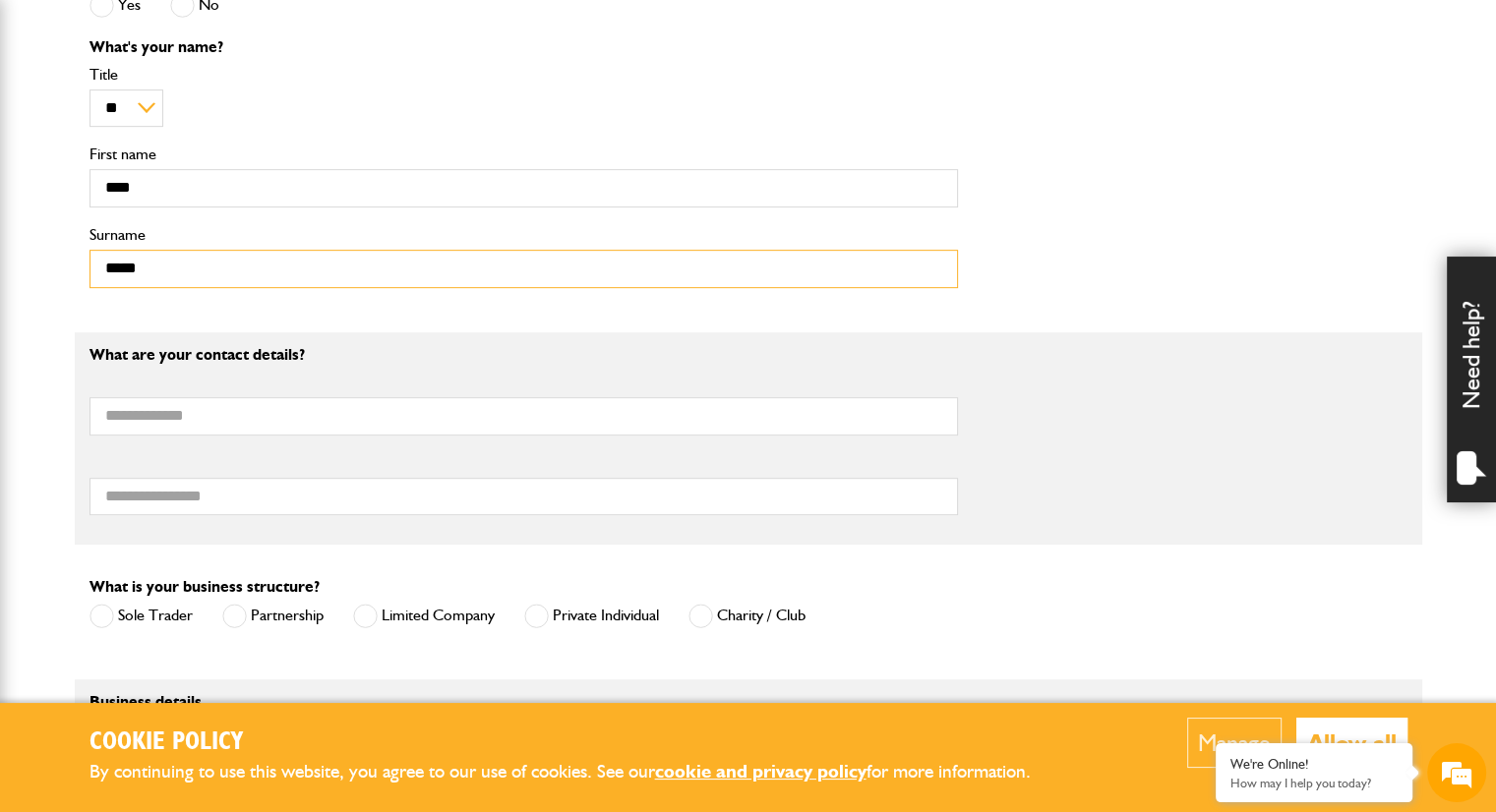 scroll, scrollTop: 857, scrollLeft: 0, axis: vertical 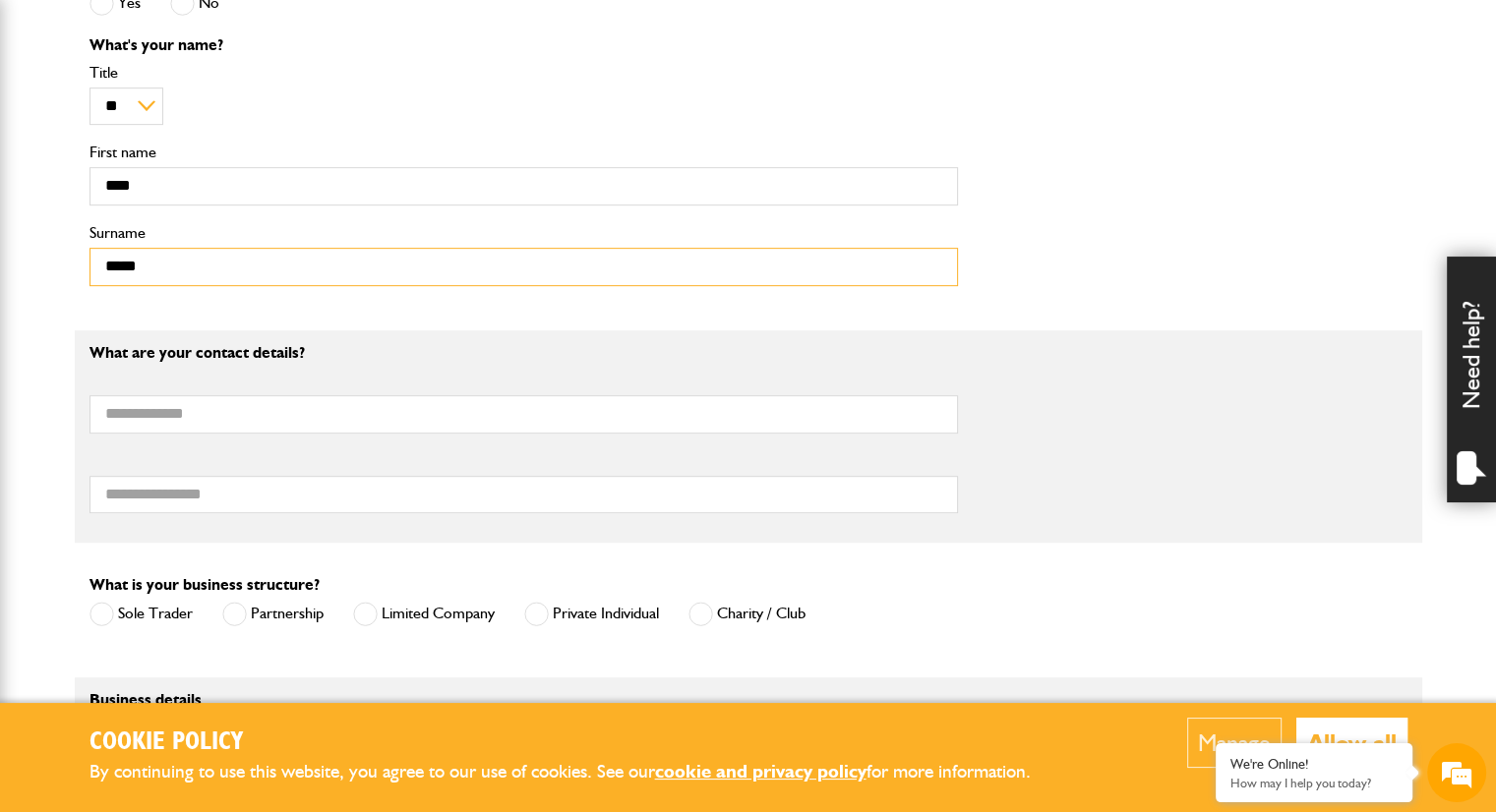 type on "*****" 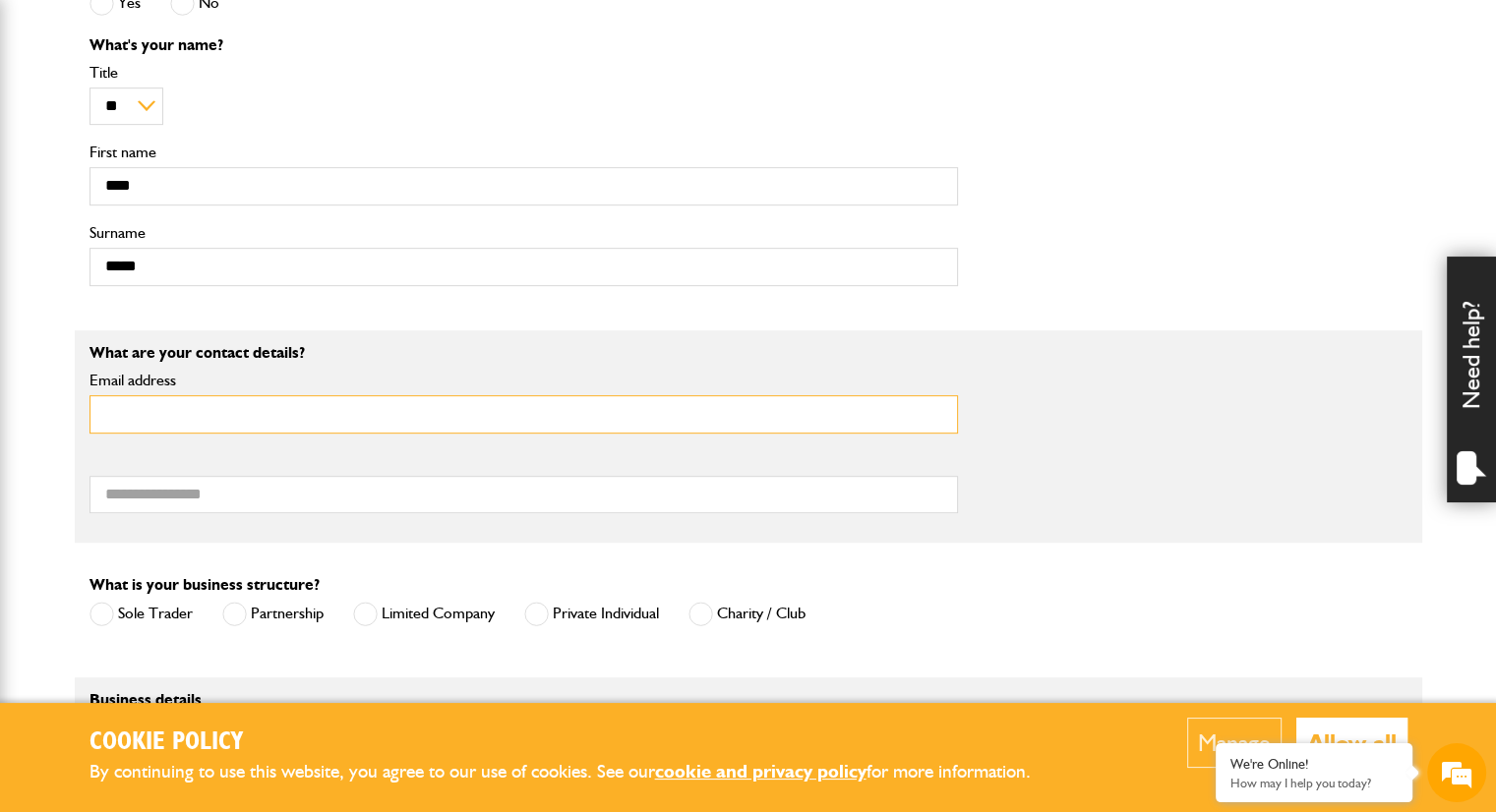 click on "Email address" at bounding box center (523, 414) 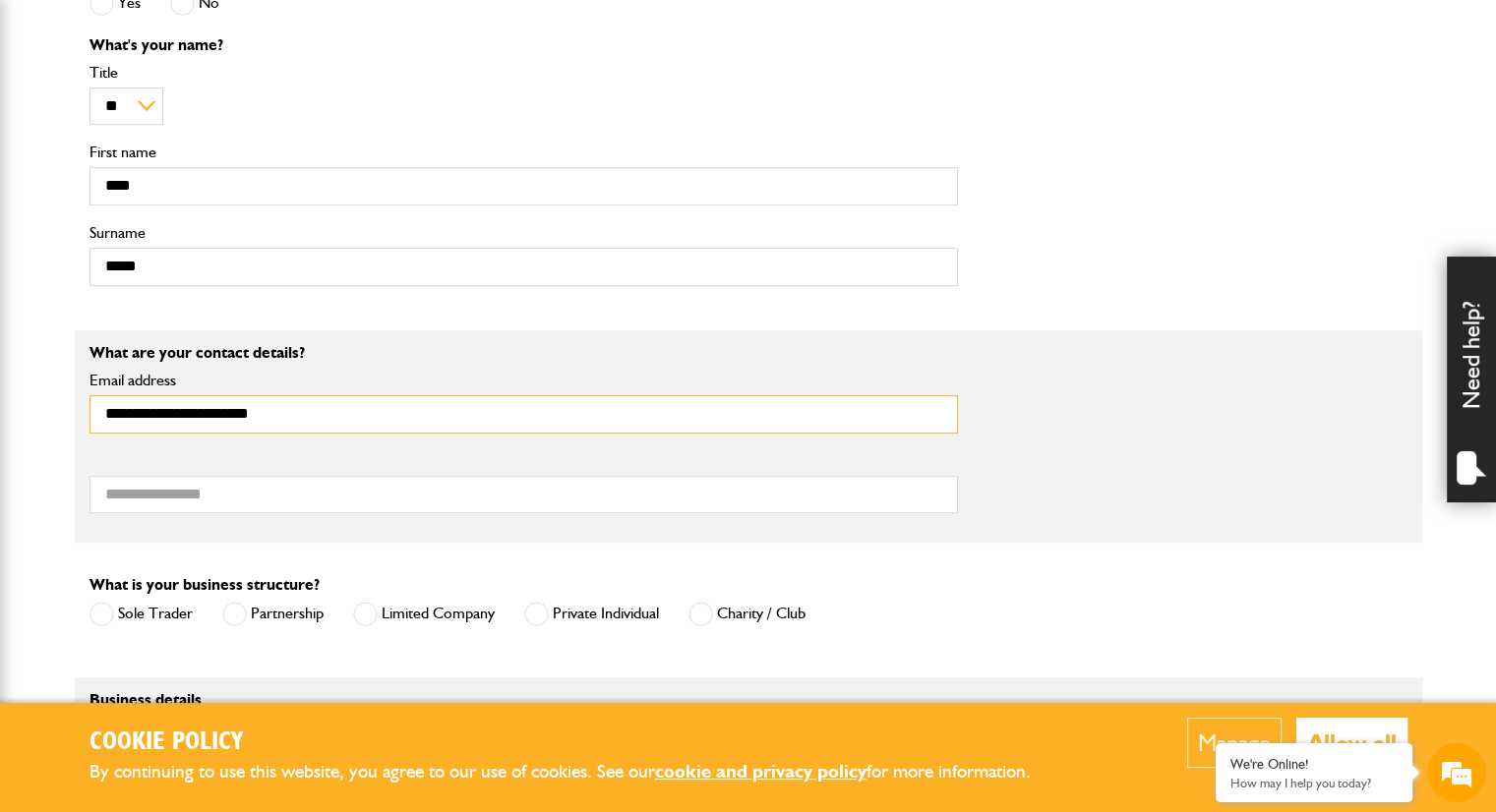 type on "**********" 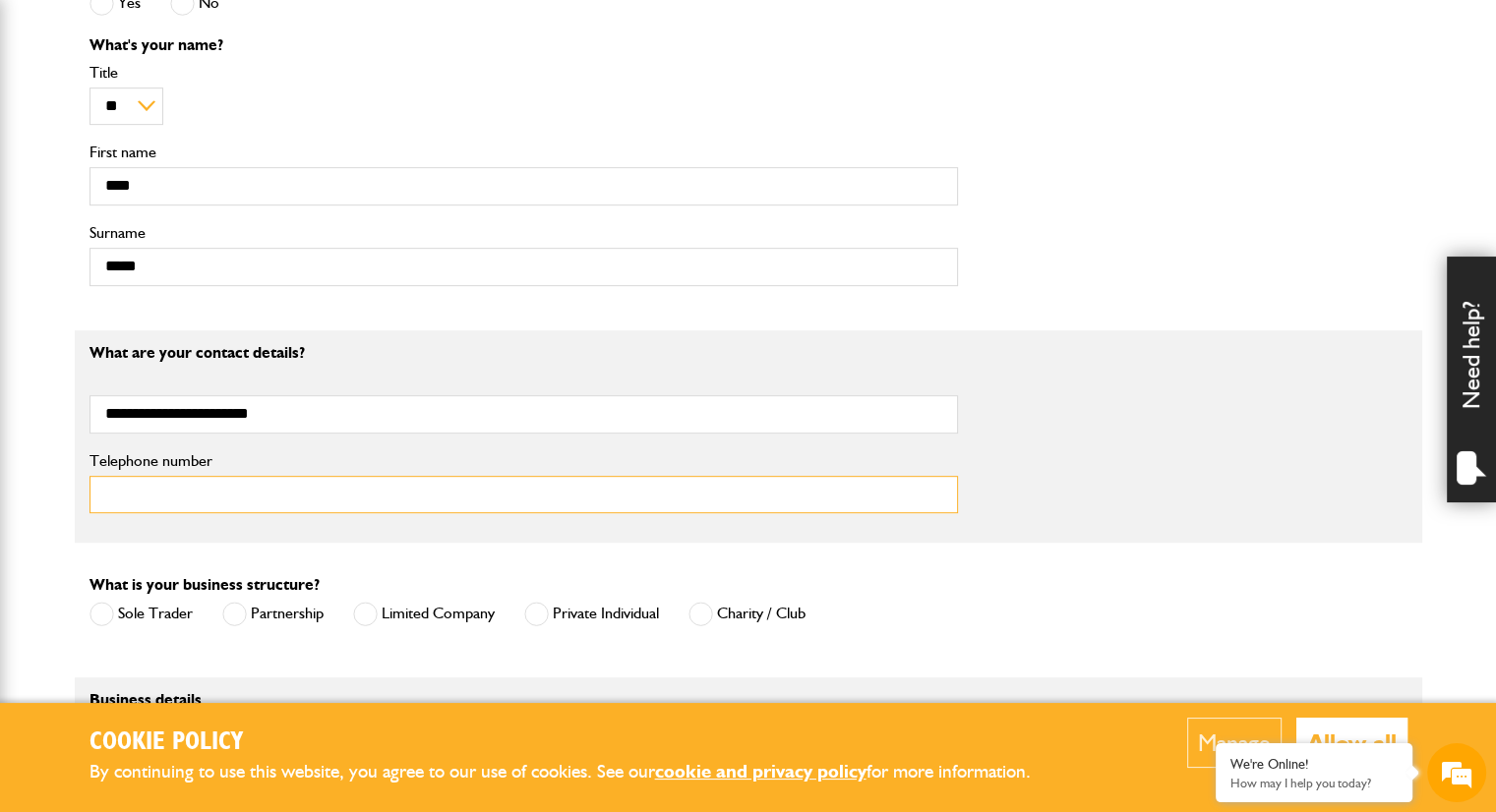 click on "Telephone number" at bounding box center [523, 494] 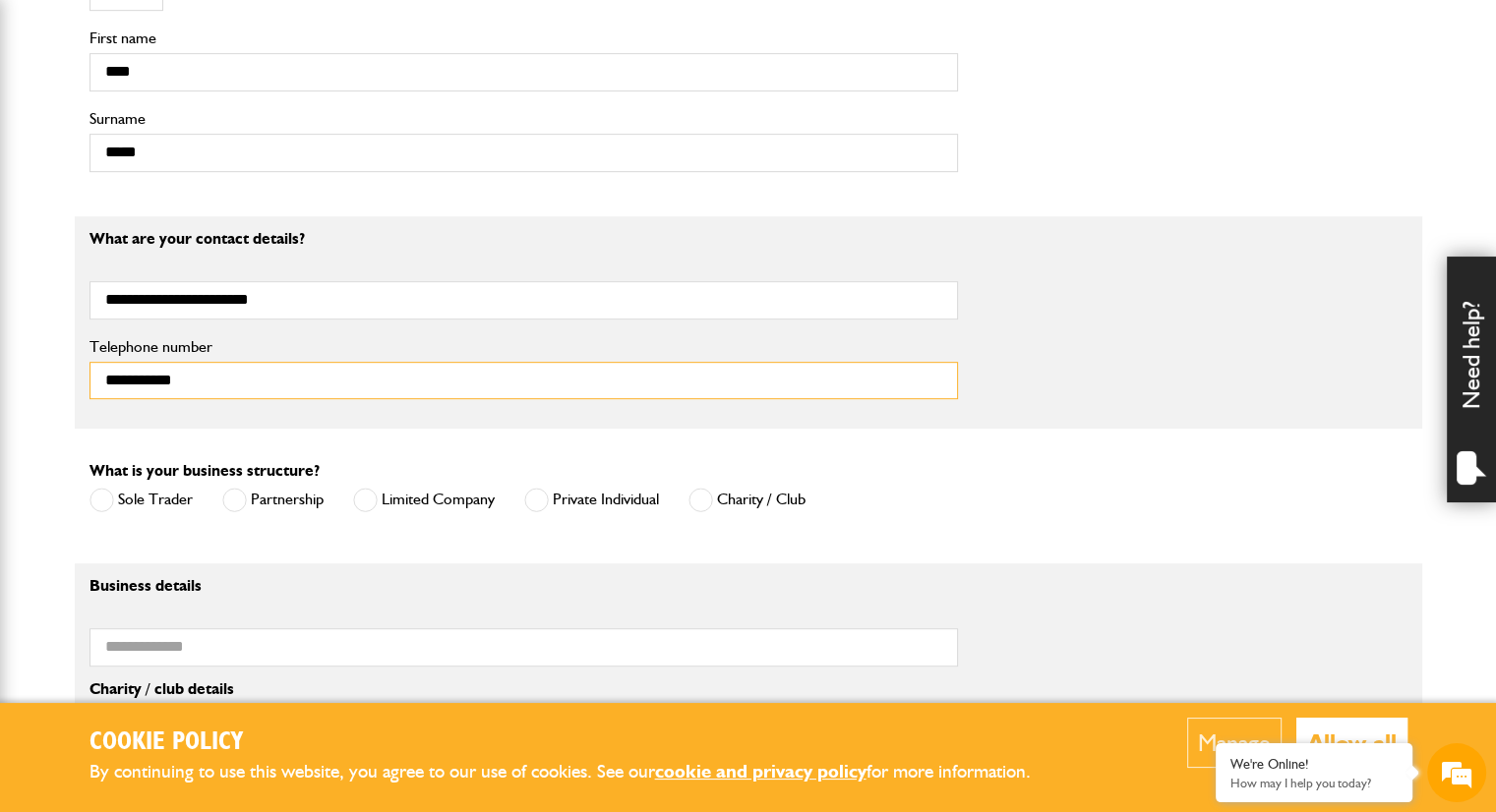 scroll, scrollTop: 971, scrollLeft: 0, axis: vertical 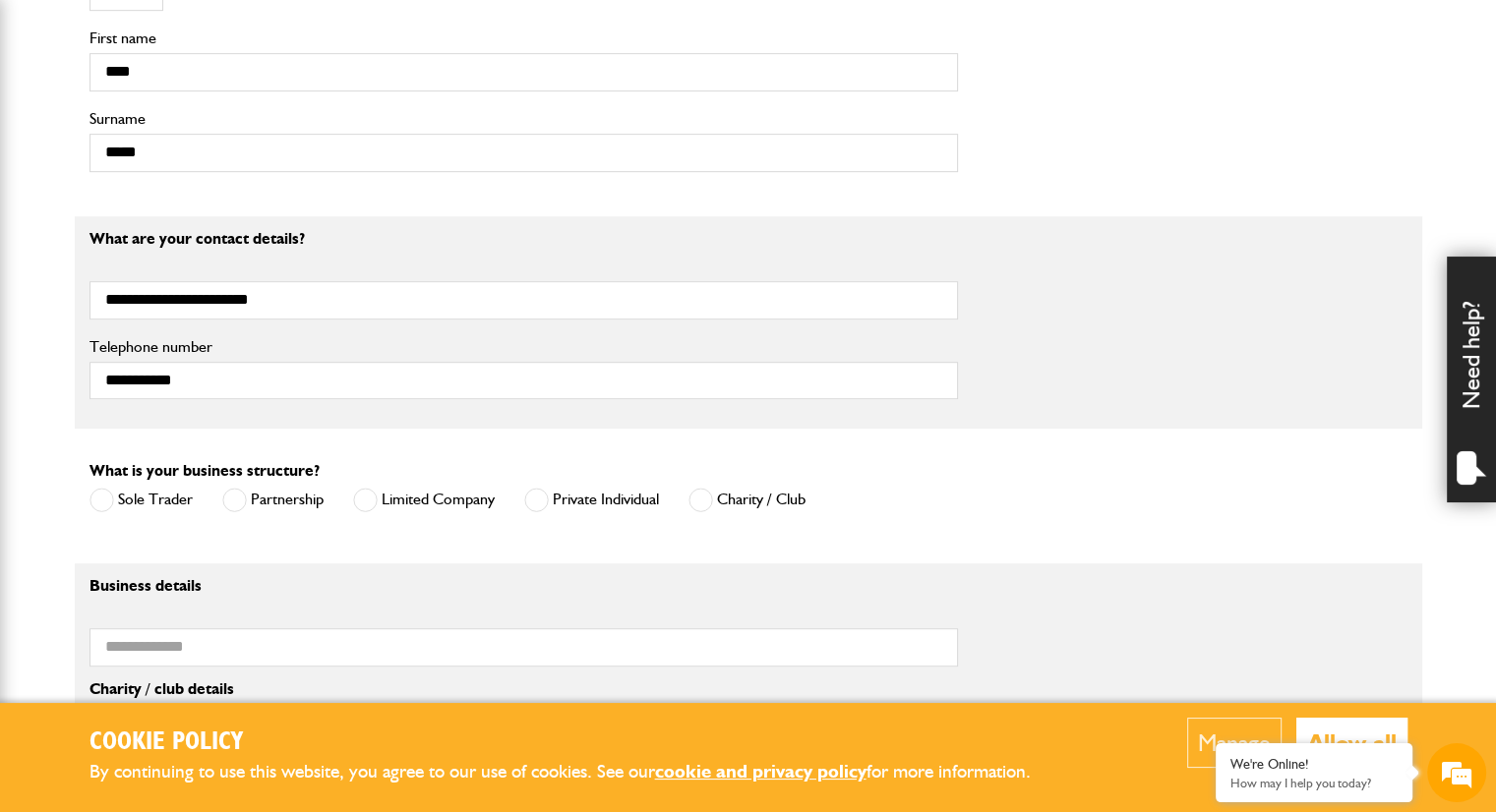 click at bounding box center [365, 499] 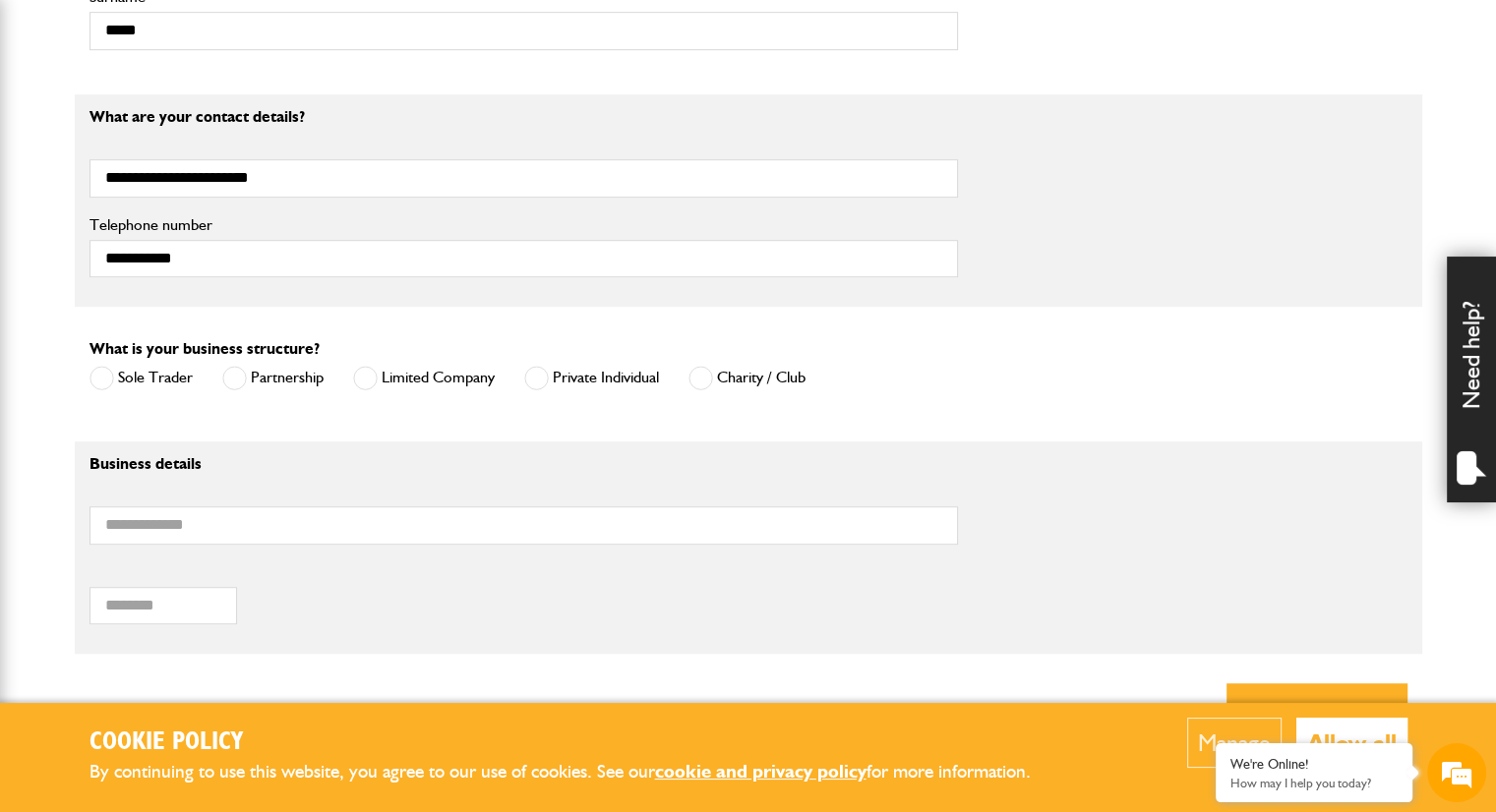 scroll, scrollTop: 1101, scrollLeft: 0, axis: vertical 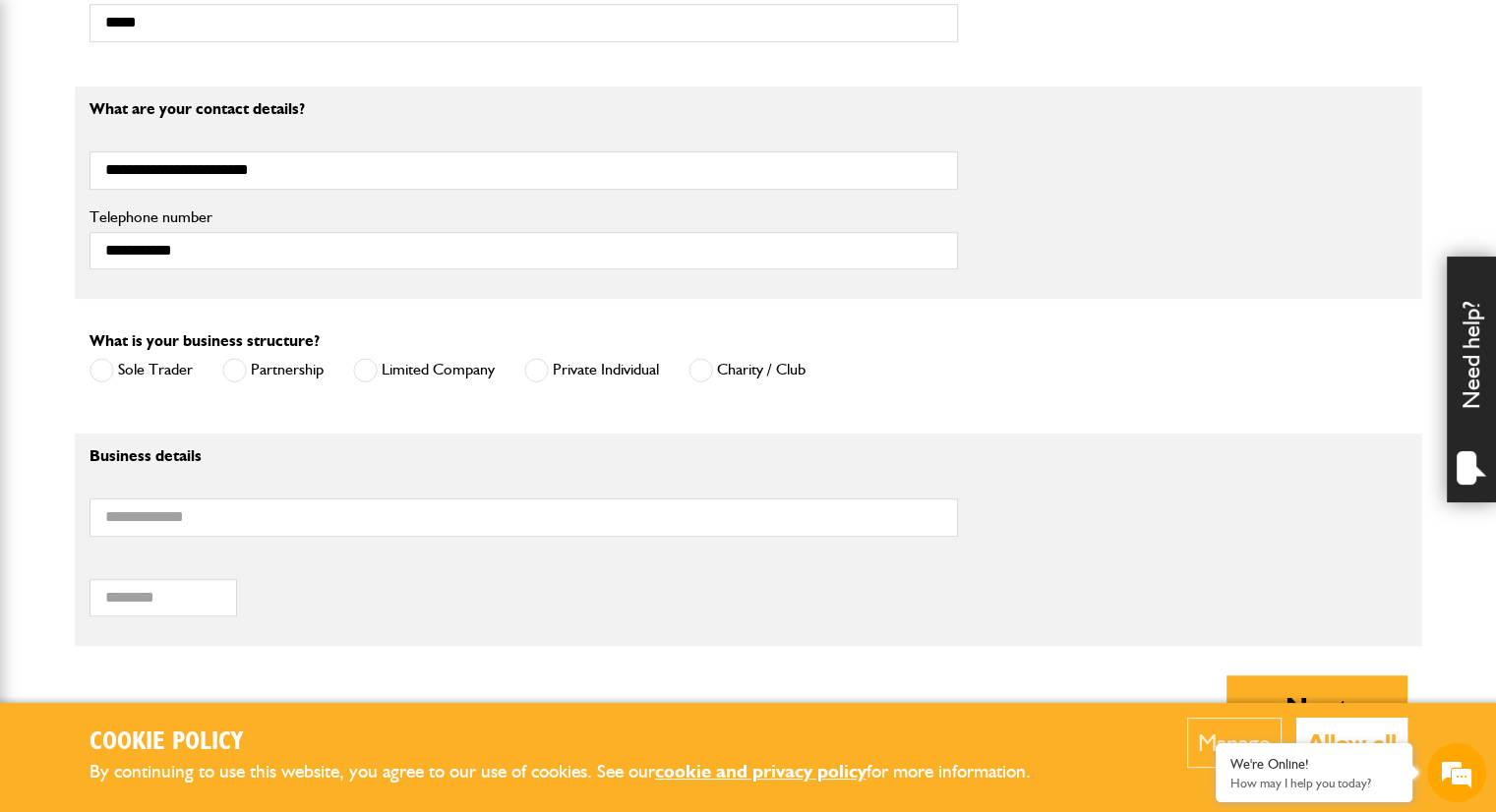 click on "Business name" at bounding box center [523, 506] 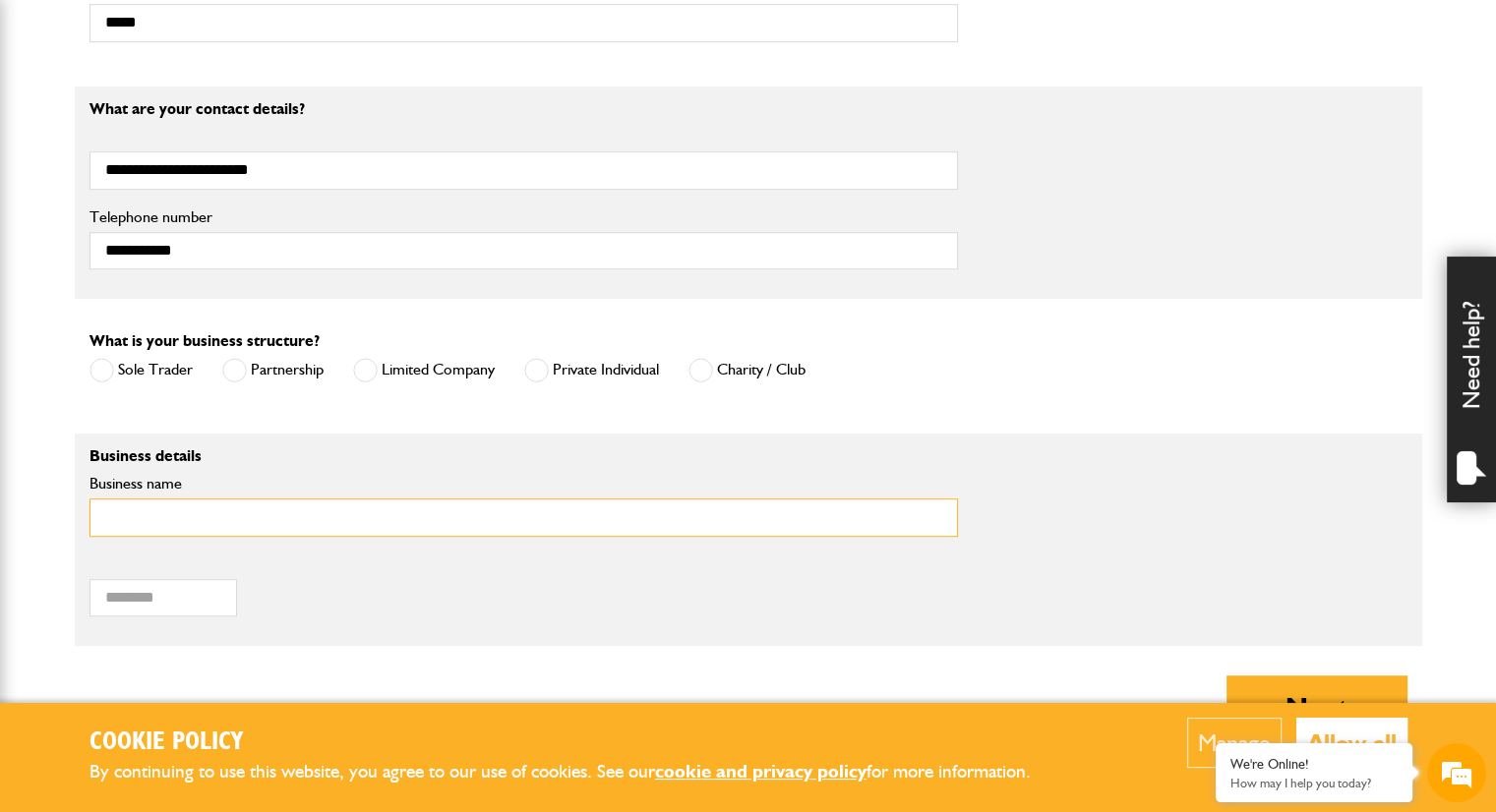 click on "Business name" at bounding box center (523, 517) 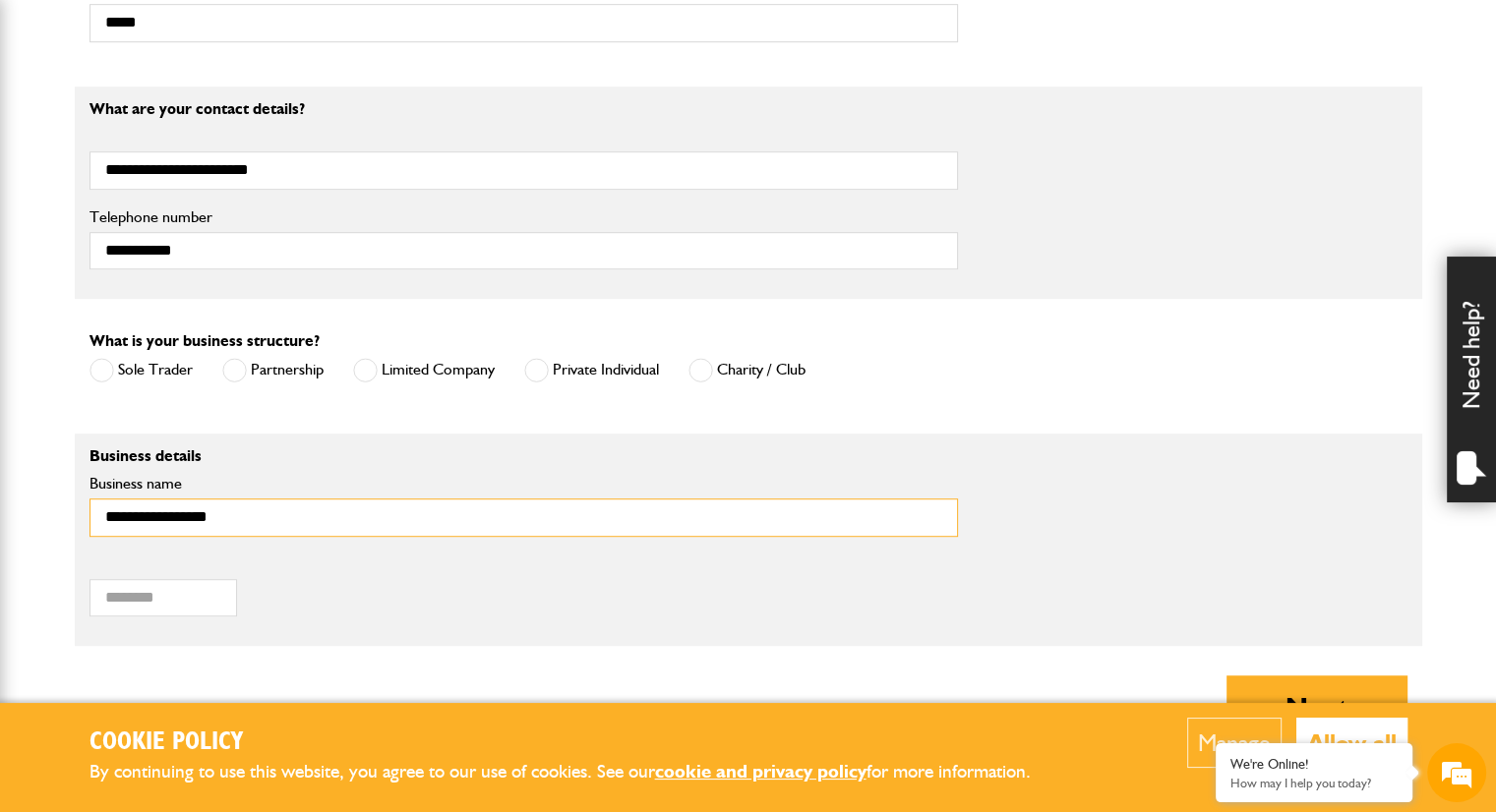 click on "**********" at bounding box center (523, 517) 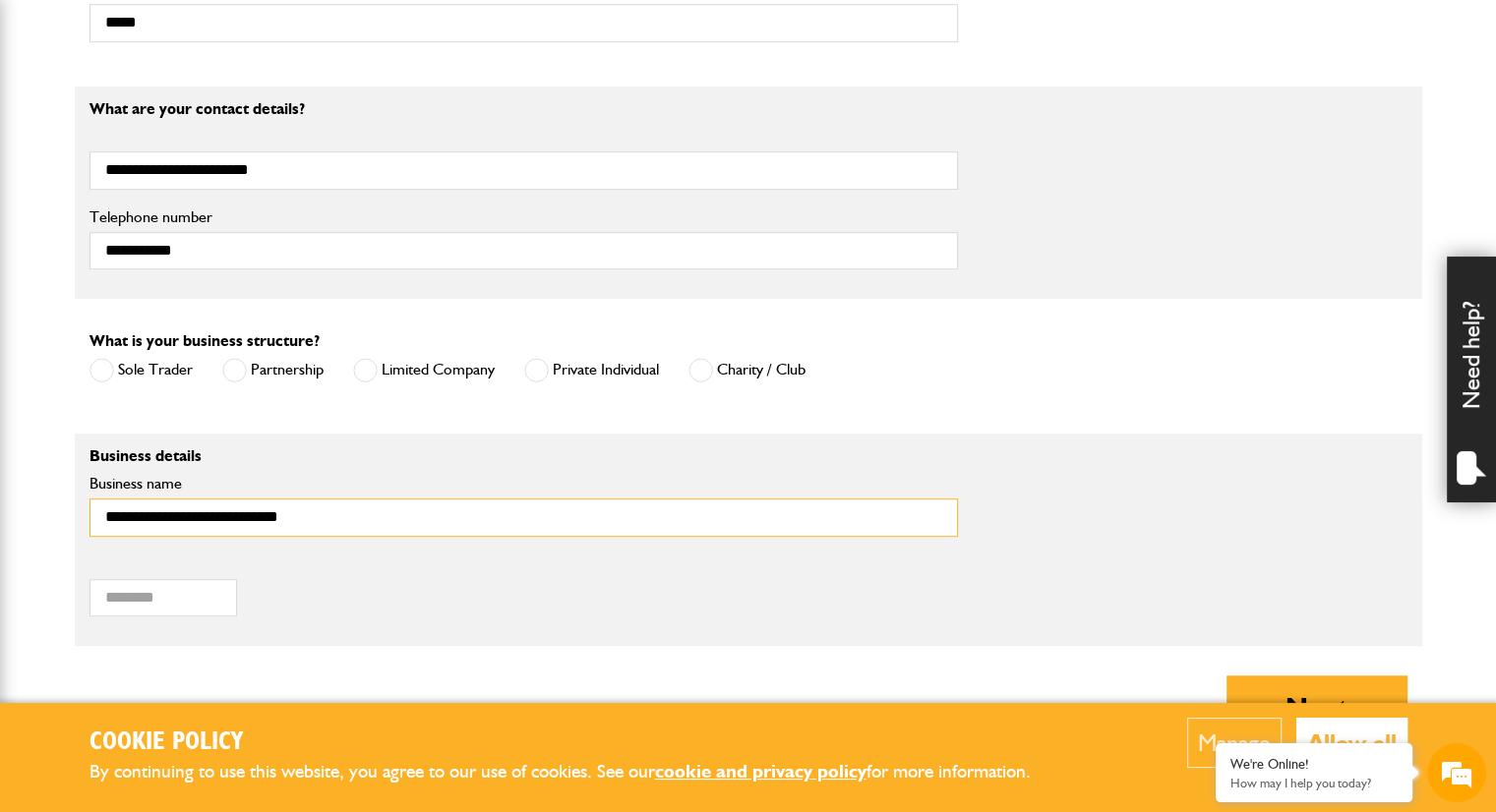 type on "**********" 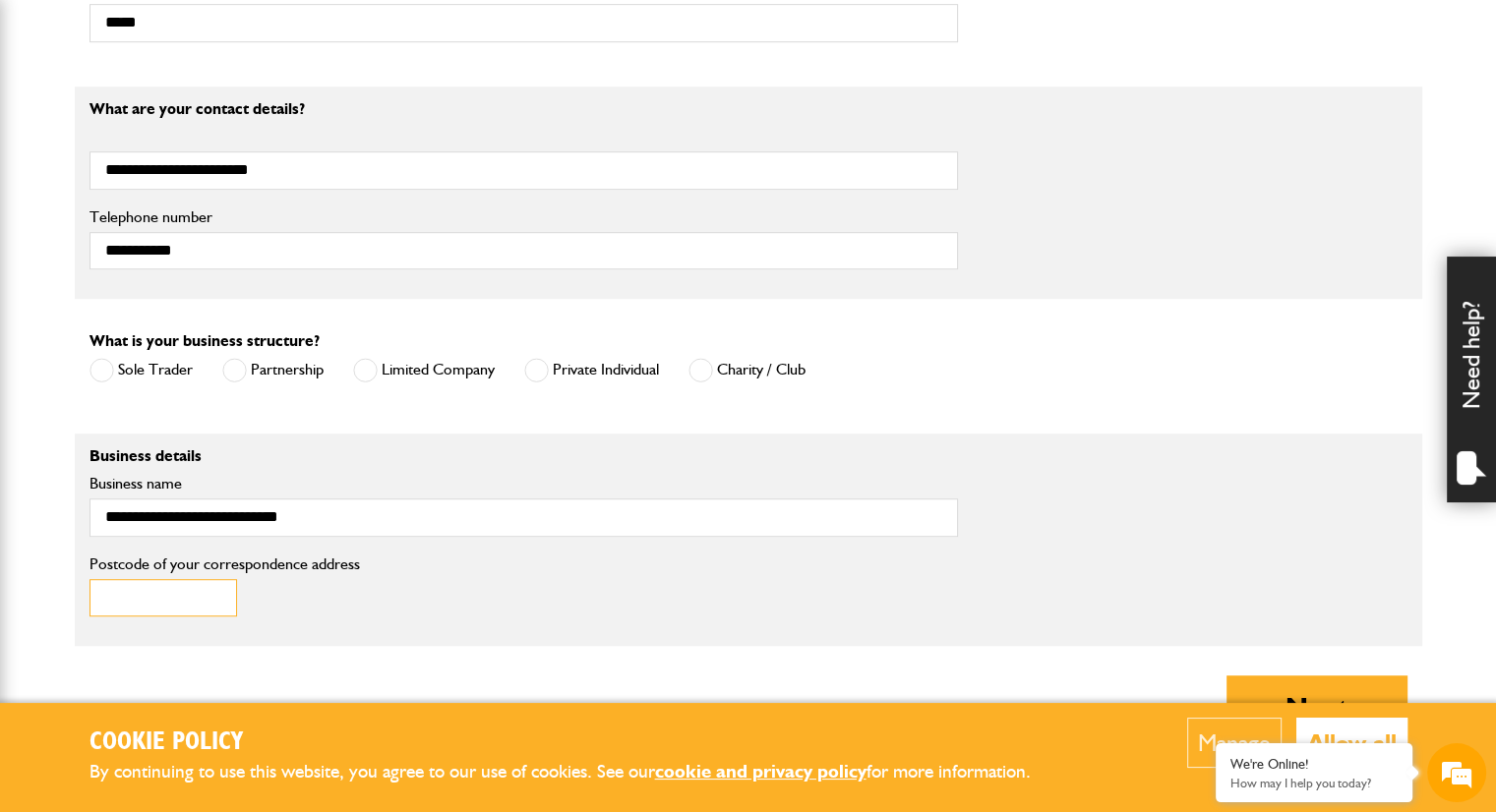 click on "Postcode of your correspondence address" at bounding box center [163, 598] 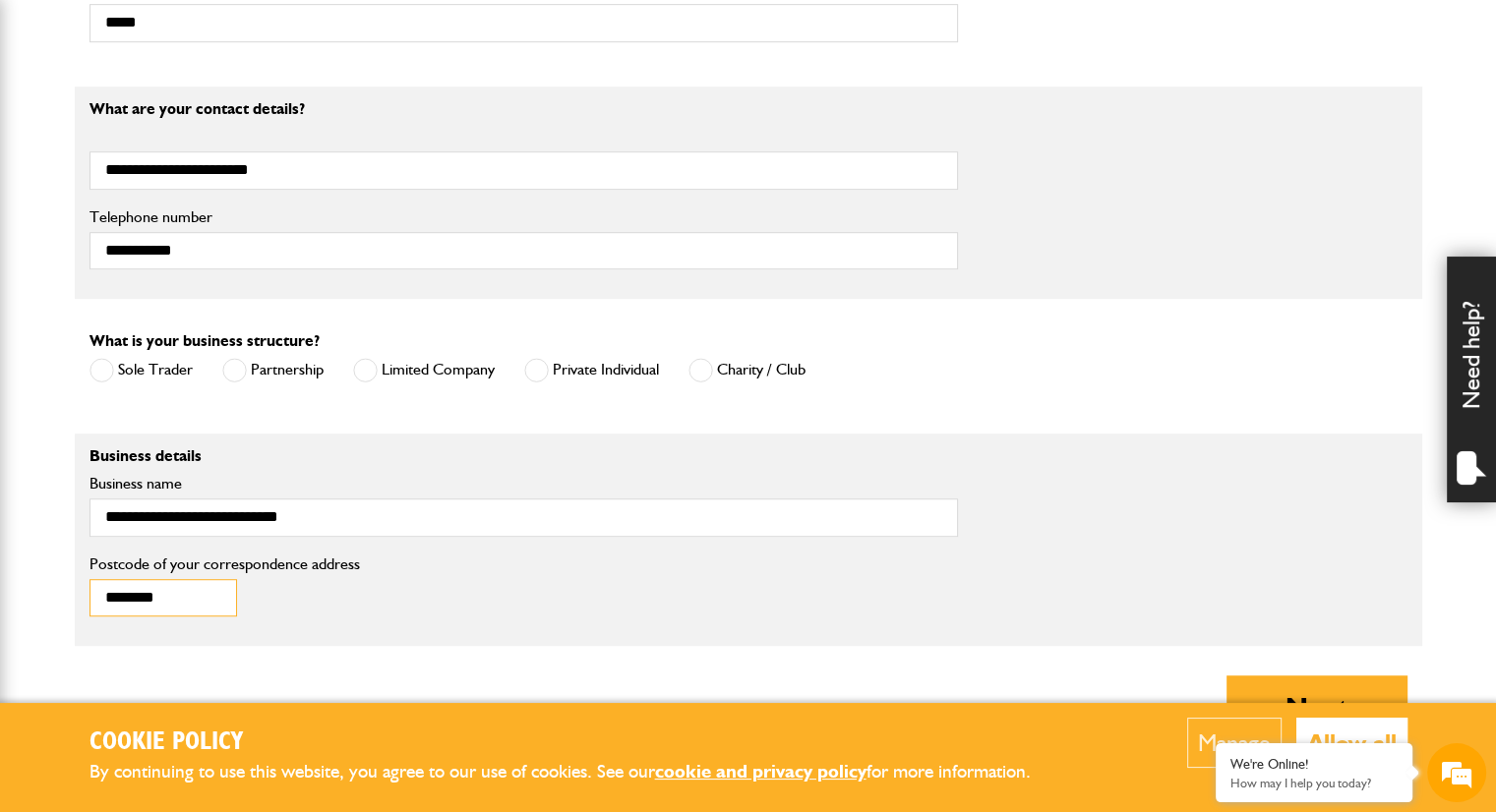 scroll, scrollTop: 153, scrollLeft: 0, axis: vertical 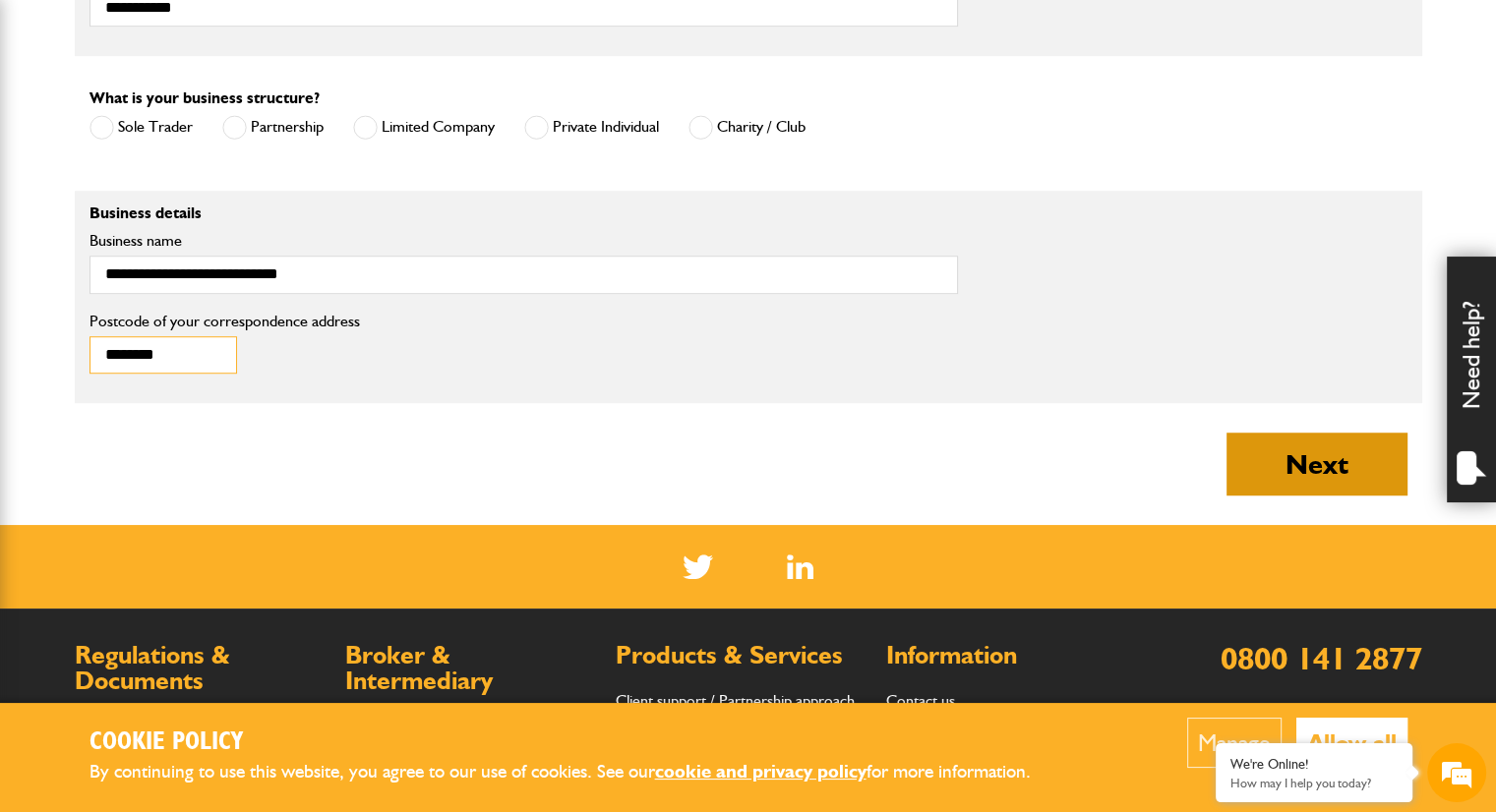 type on "********" 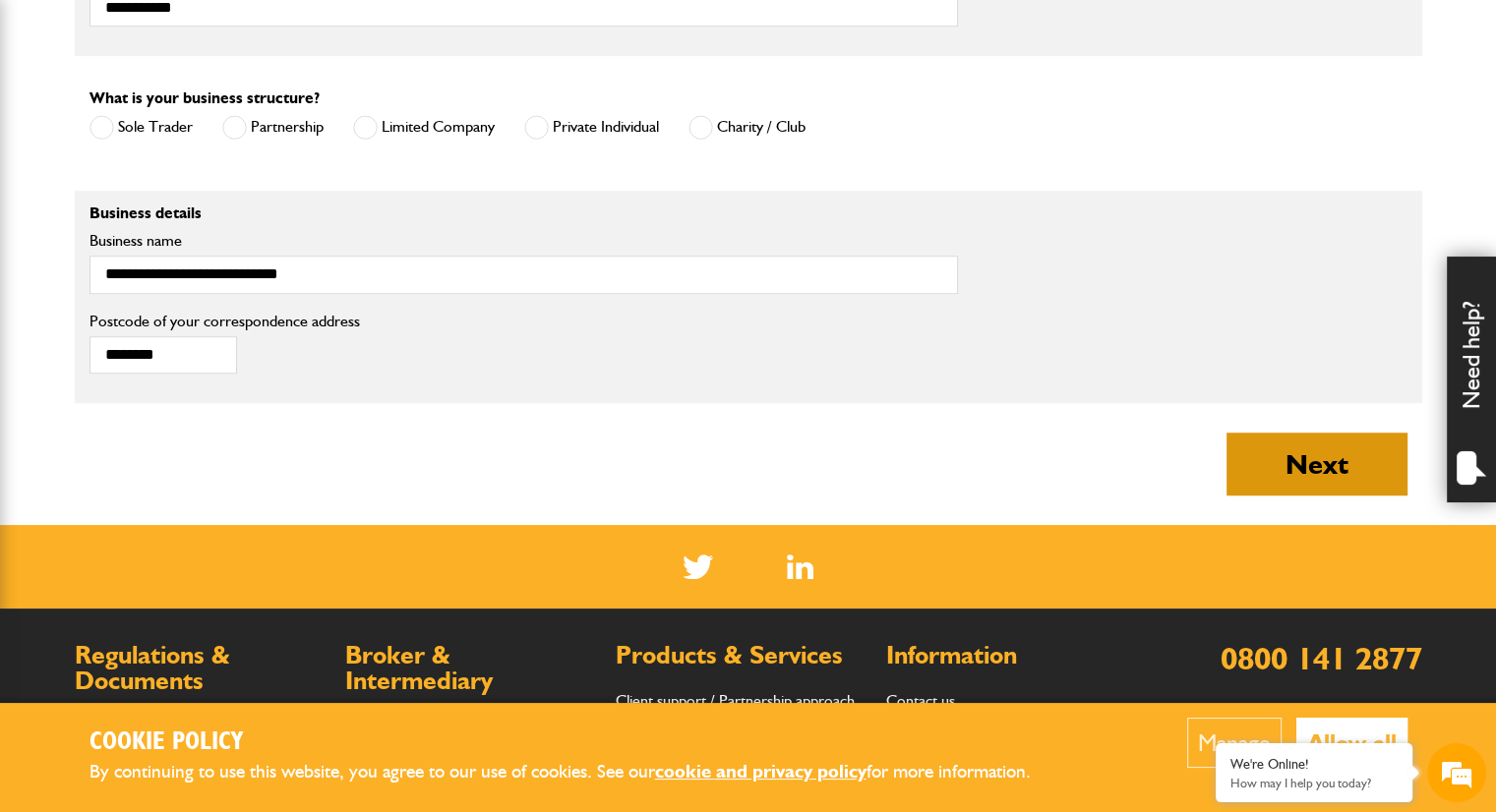 click on "Next" at bounding box center [1317, 464] 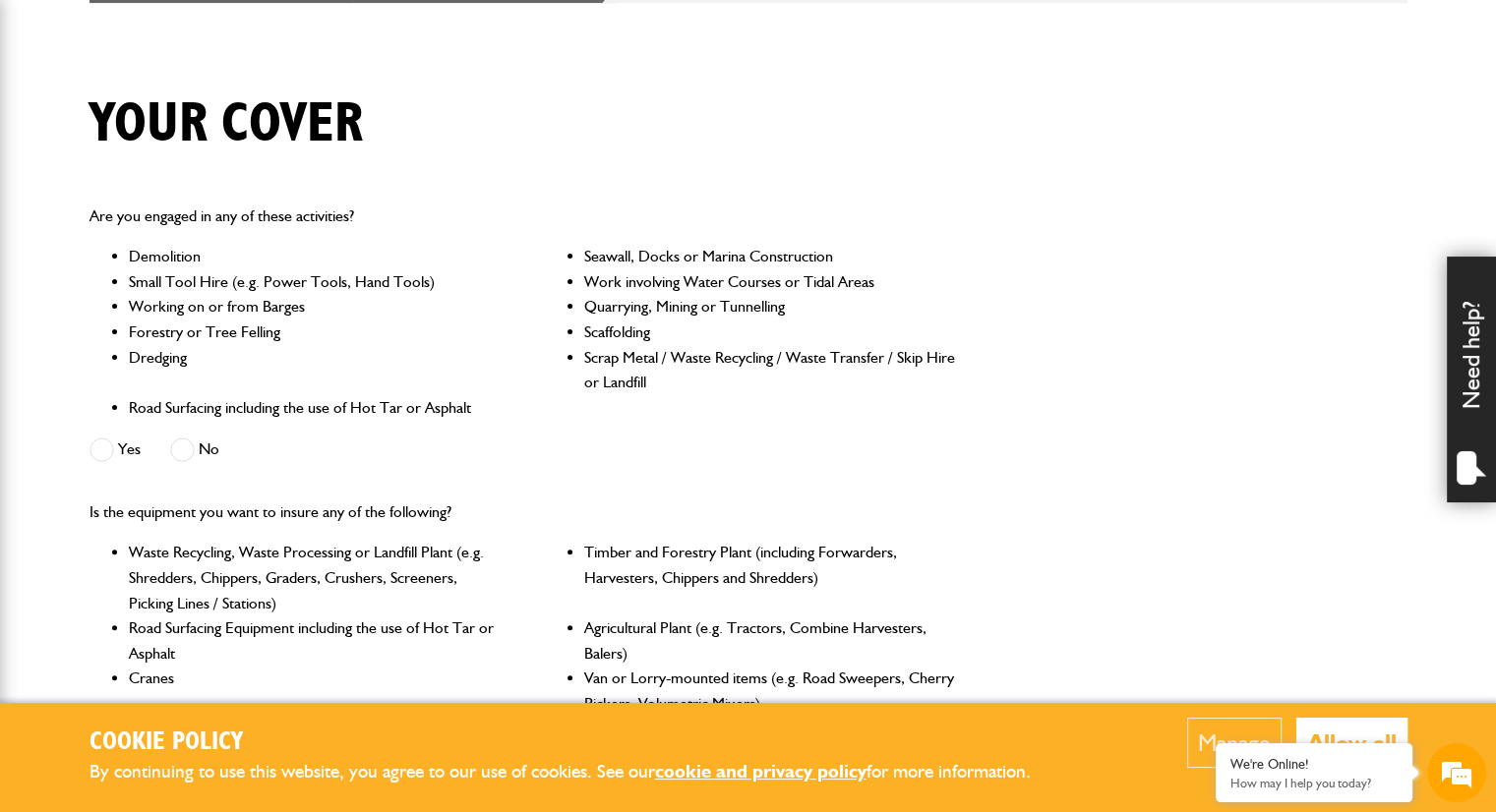 scroll, scrollTop: 425, scrollLeft: 0, axis: vertical 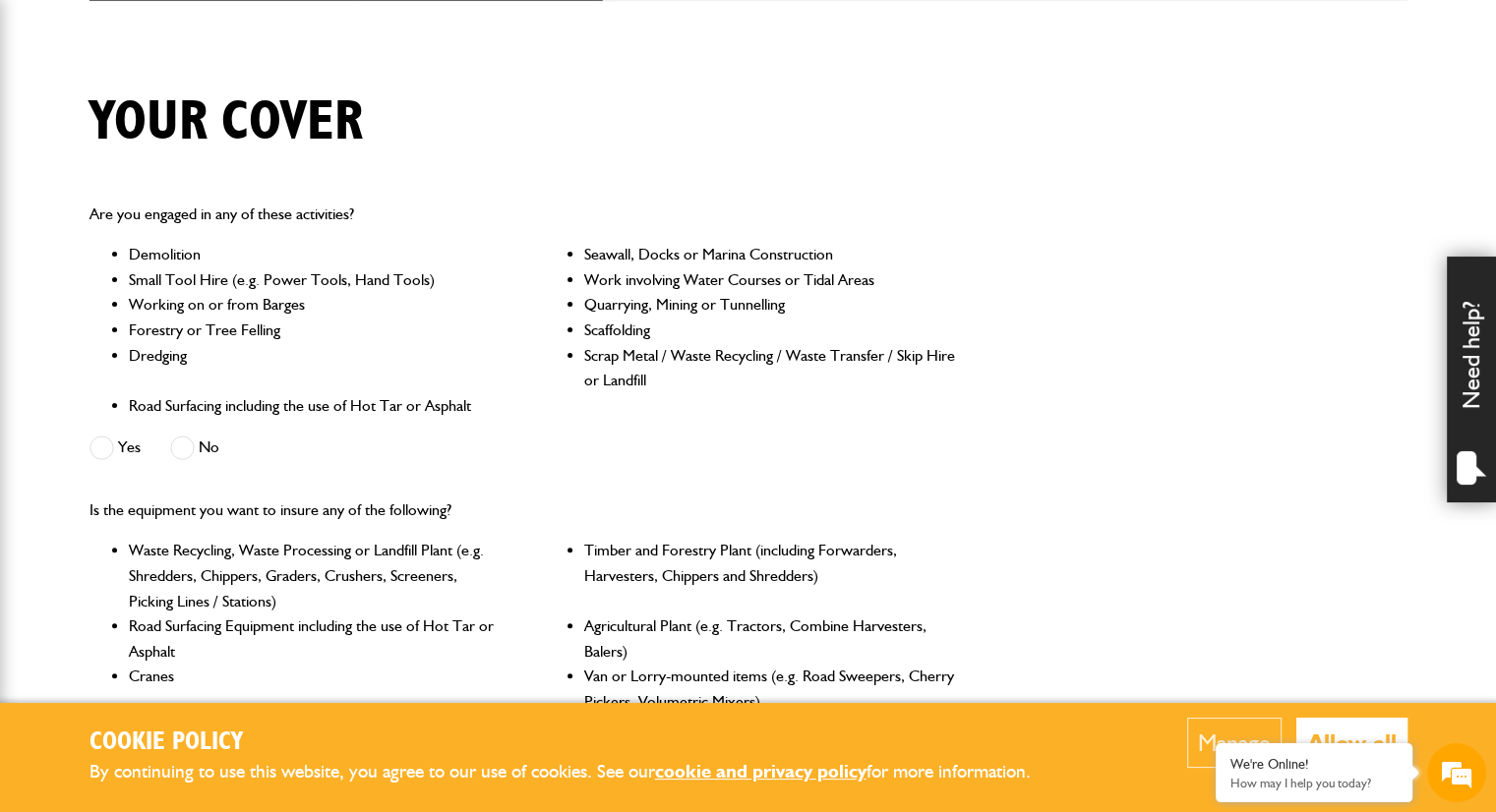 click at bounding box center (101, 447) 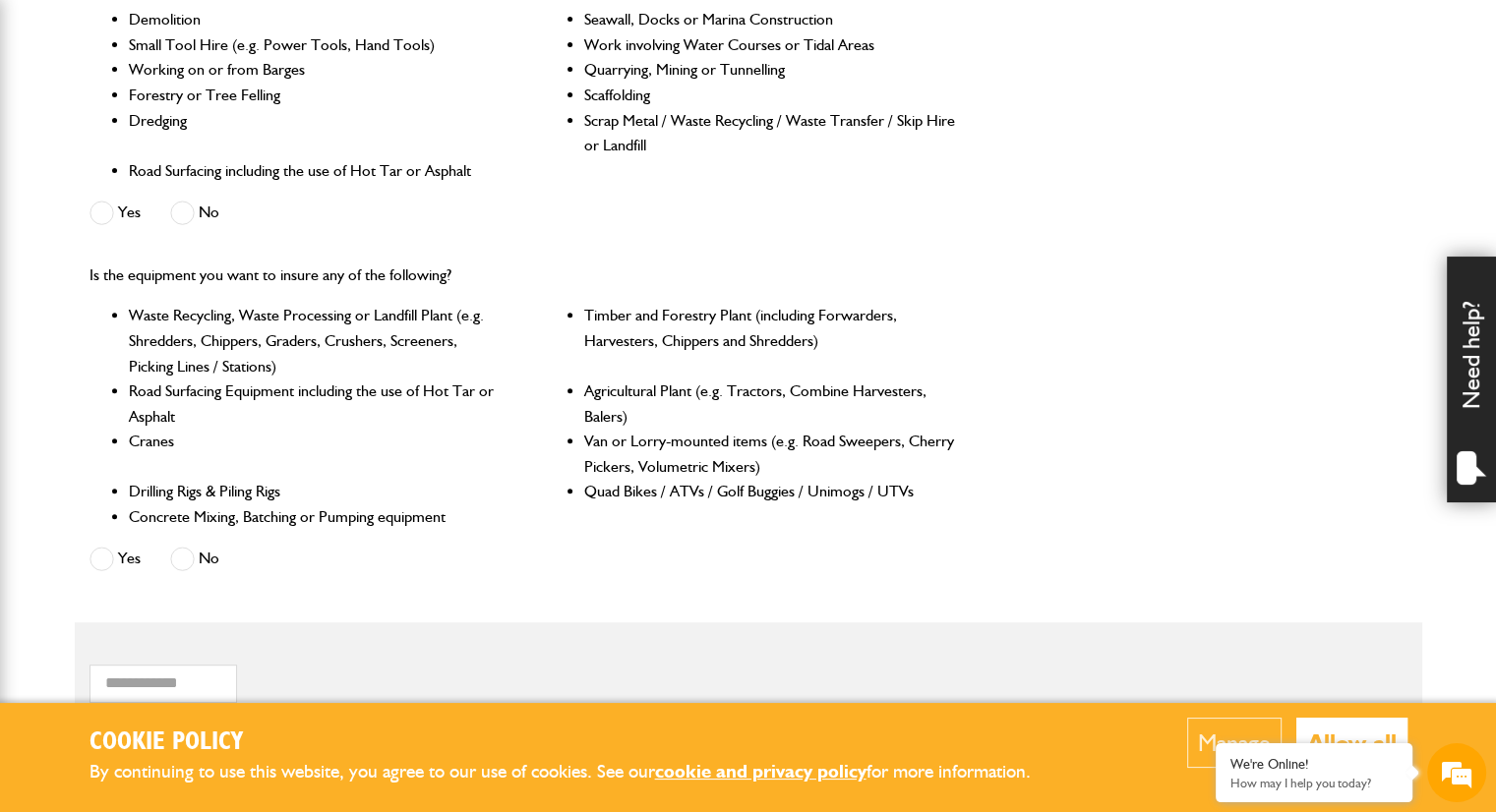 scroll, scrollTop: 659, scrollLeft: 0, axis: vertical 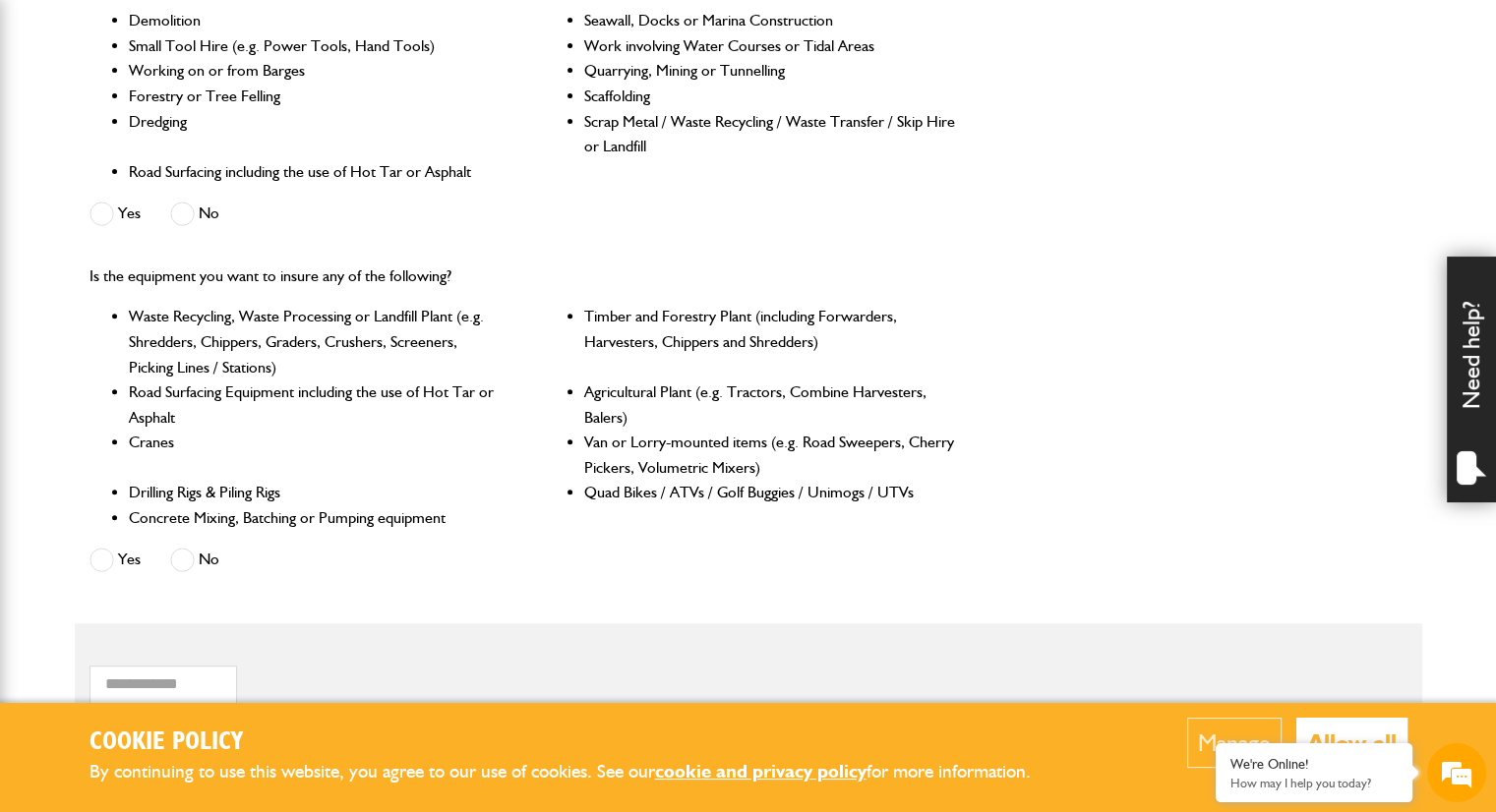 click at bounding box center (101, 559) 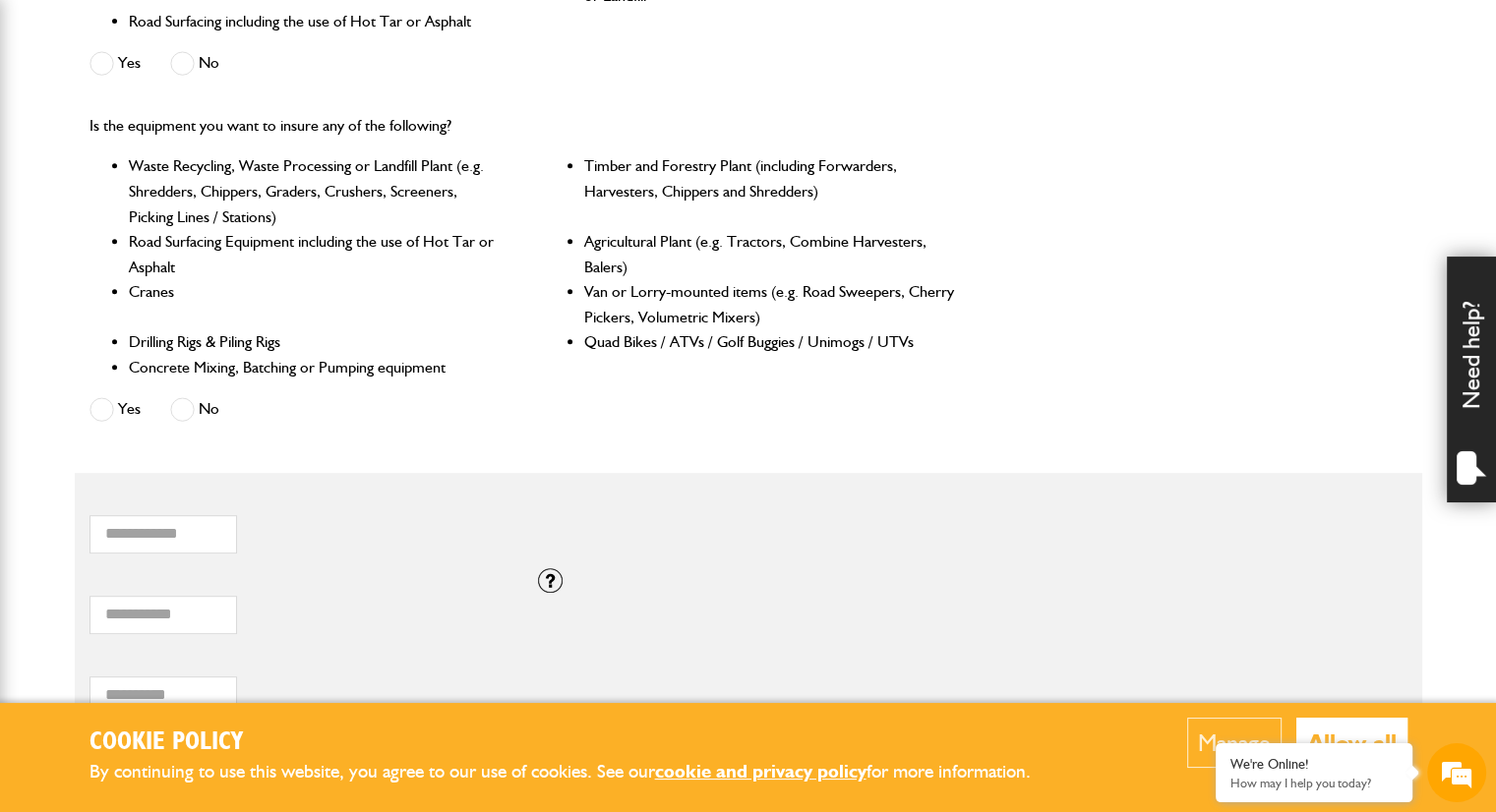 scroll, scrollTop: 865, scrollLeft: 0, axis: vertical 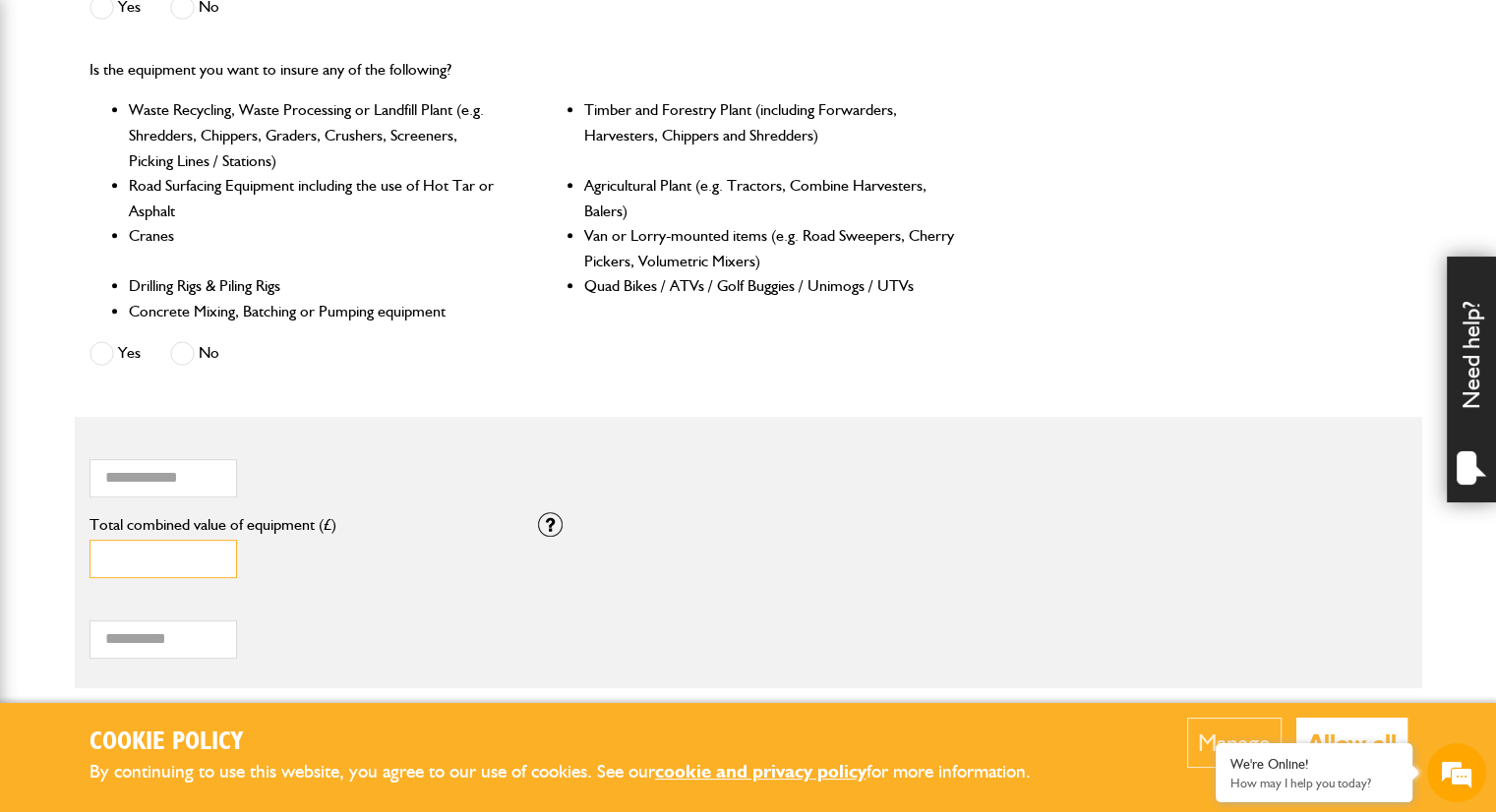 click on "*" at bounding box center (163, 558) 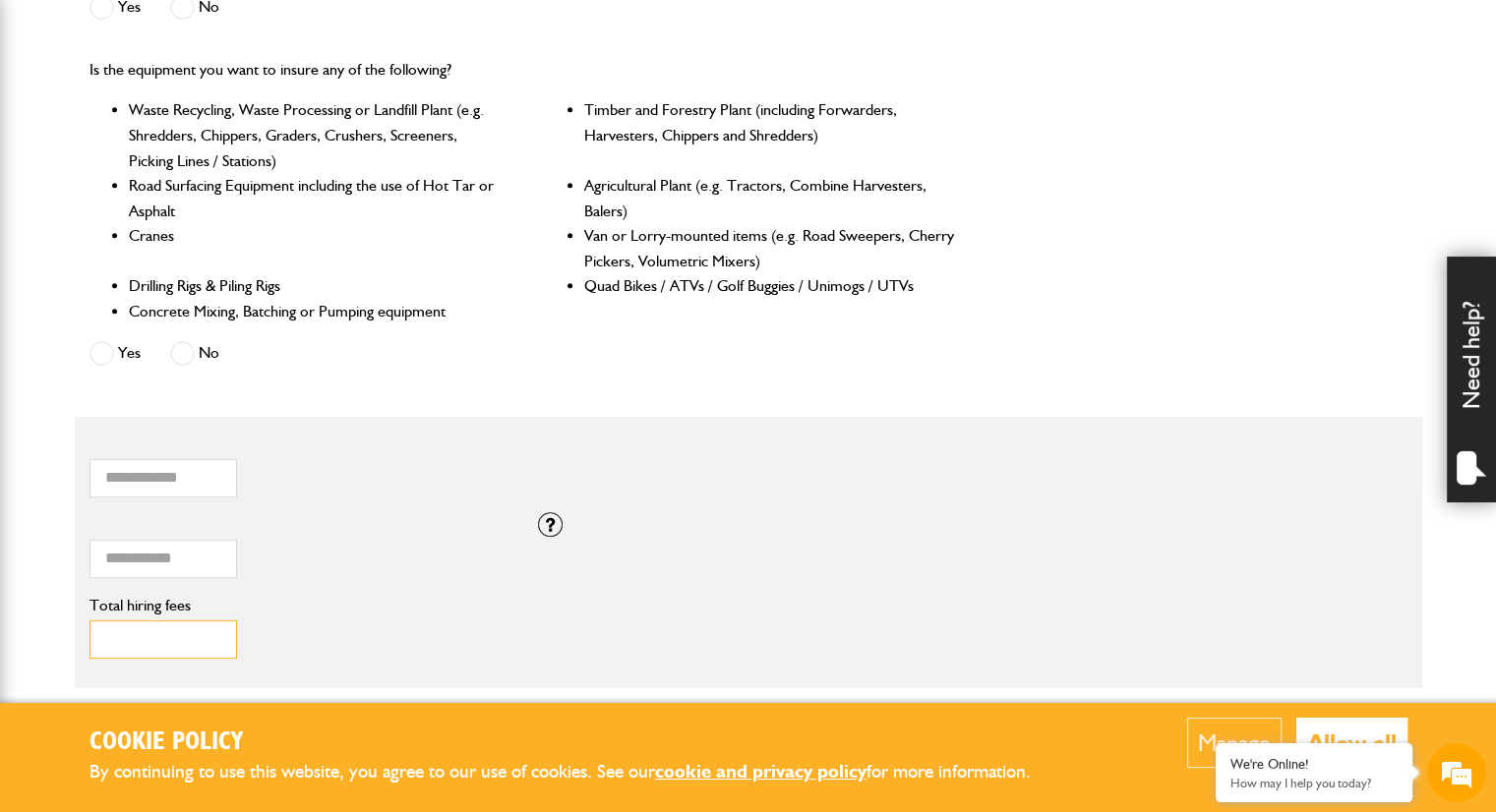 click on "Total hiring fees" at bounding box center [163, 639] 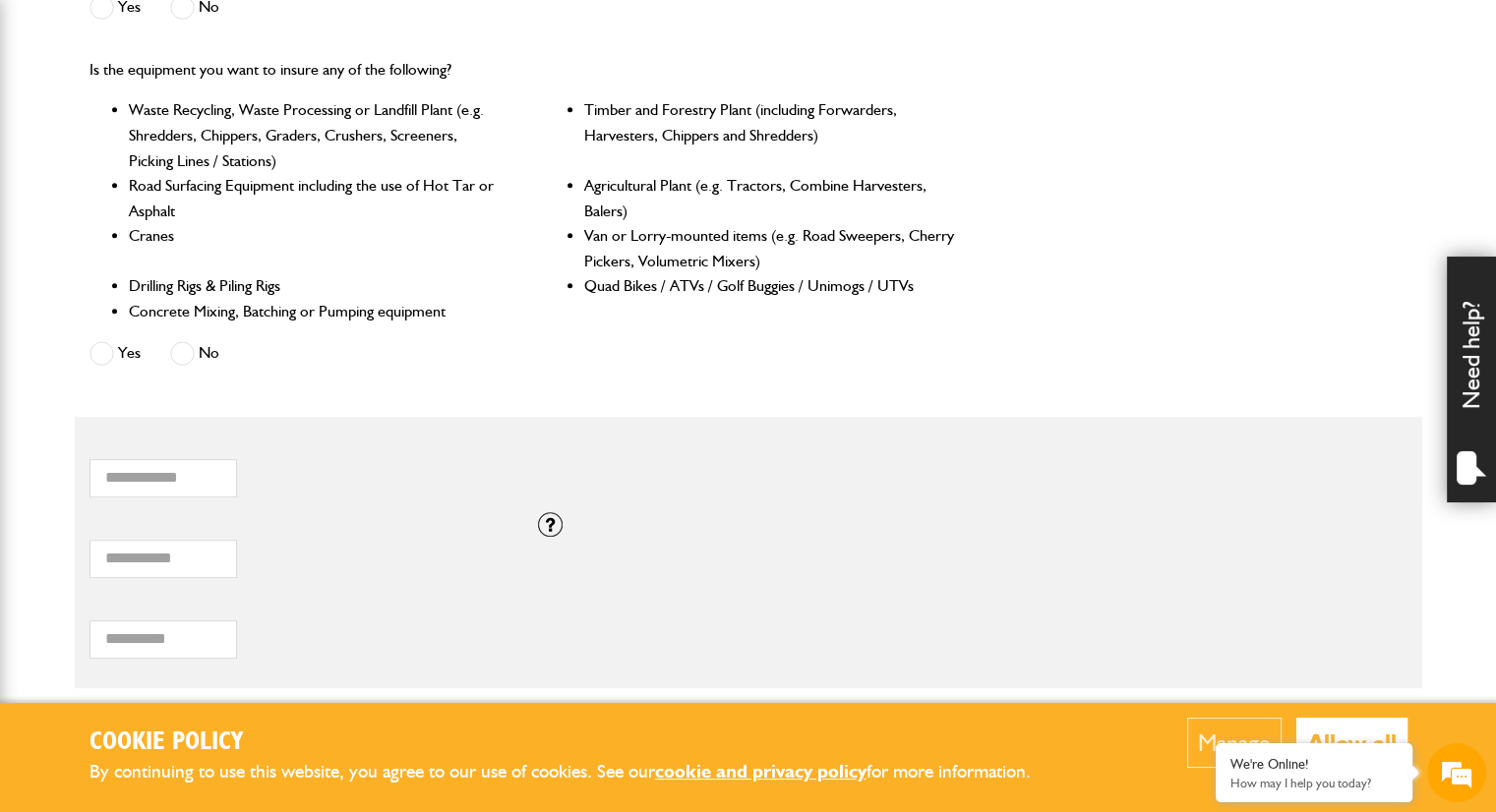click on "***
Total hiring fees
Please enter a minimum value of 25 for total hiring fees." at bounding box center [299, 628] 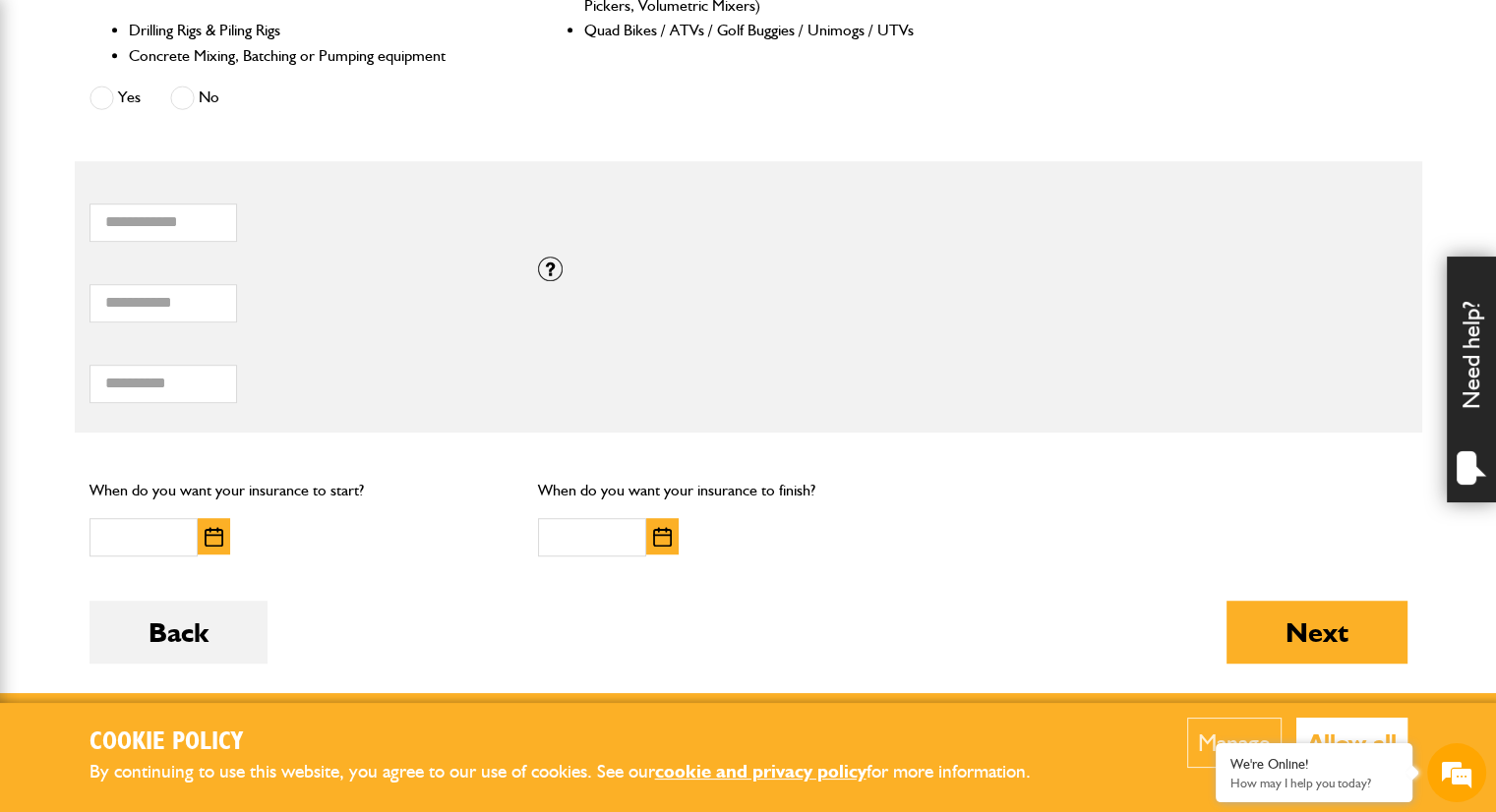scroll, scrollTop: 1123, scrollLeft: 0, axis: vertical 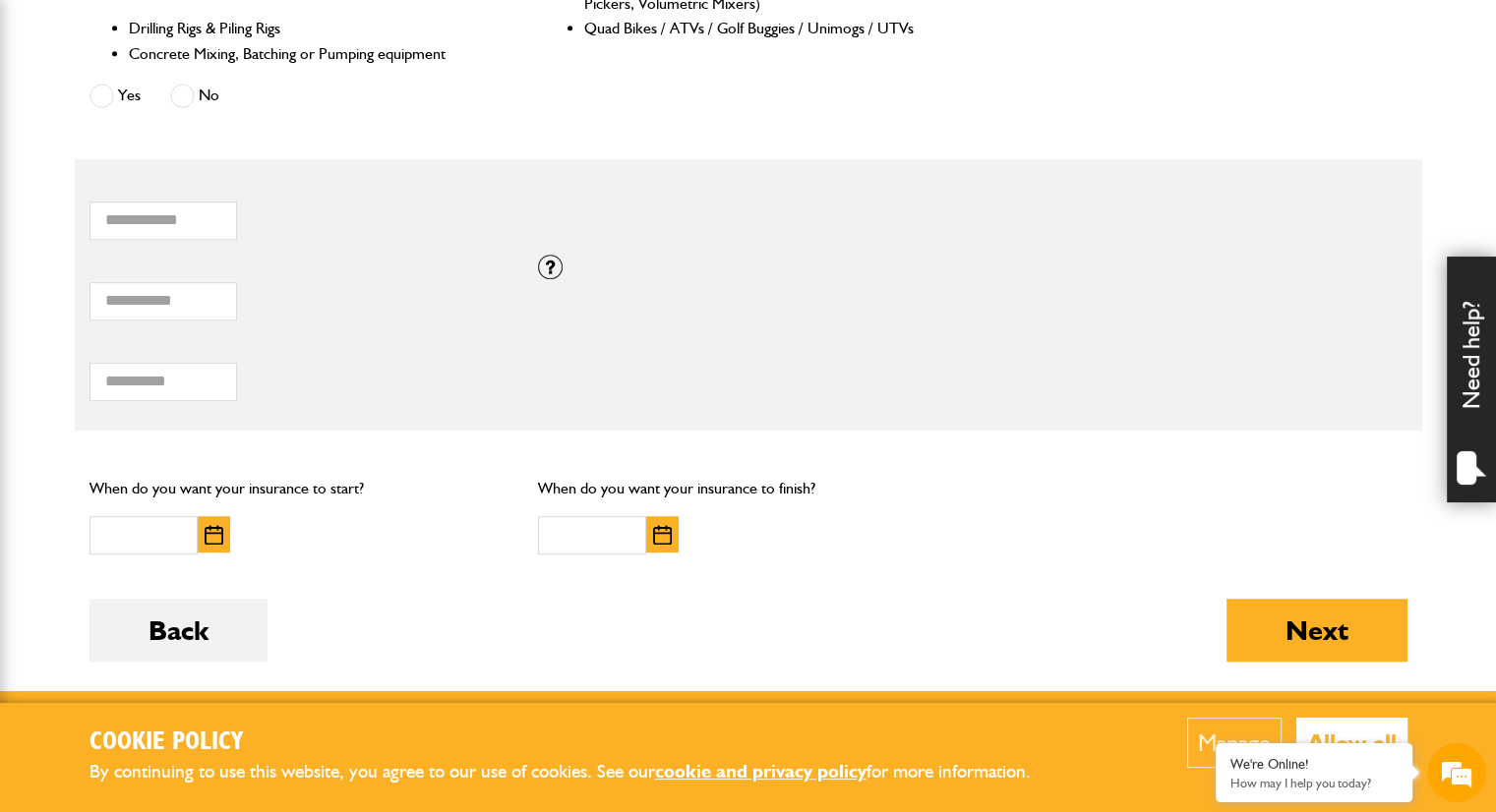 click at bounding box center (213, 535) 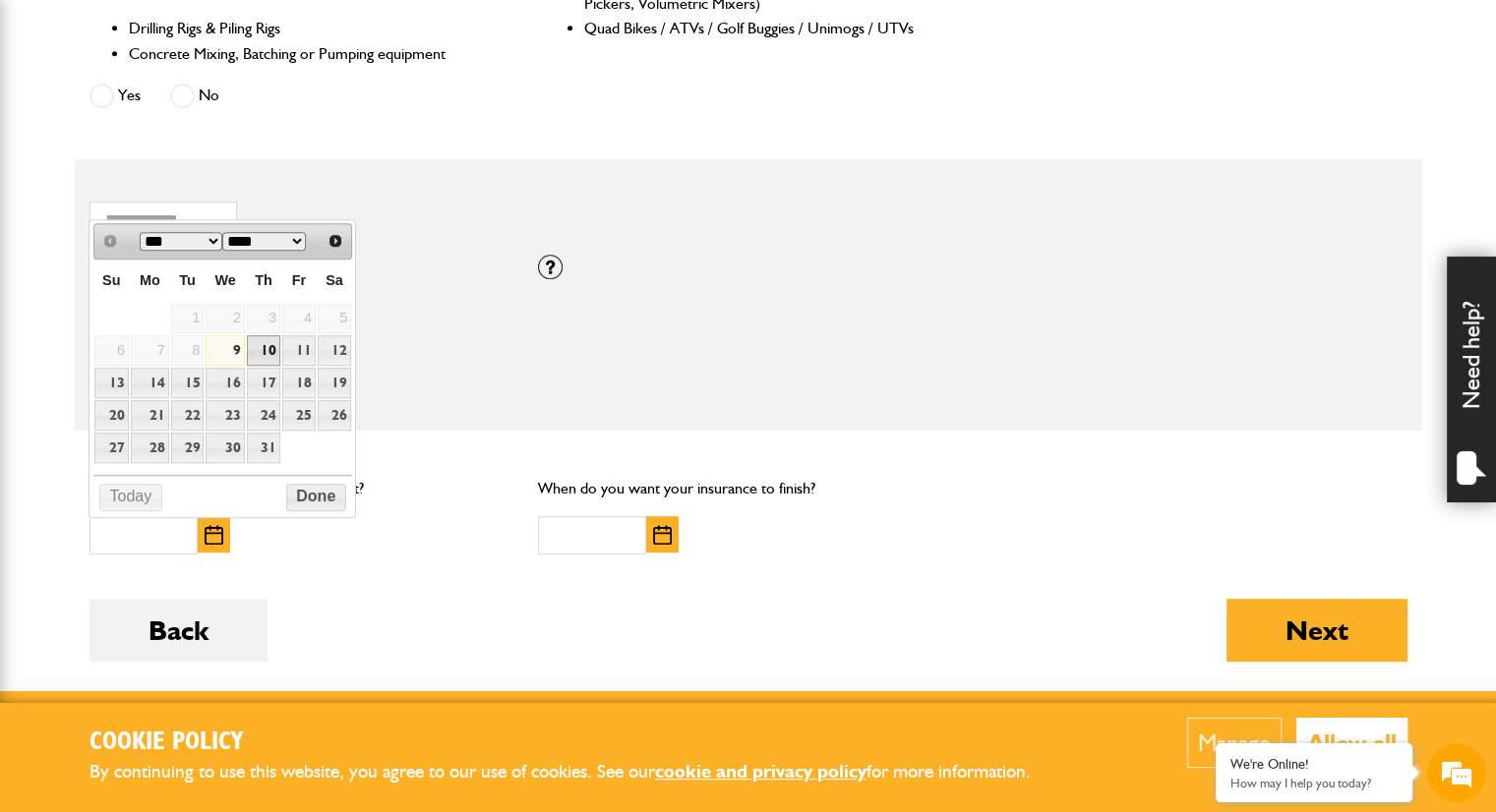 click on "10" at bounding box center [264, 350] 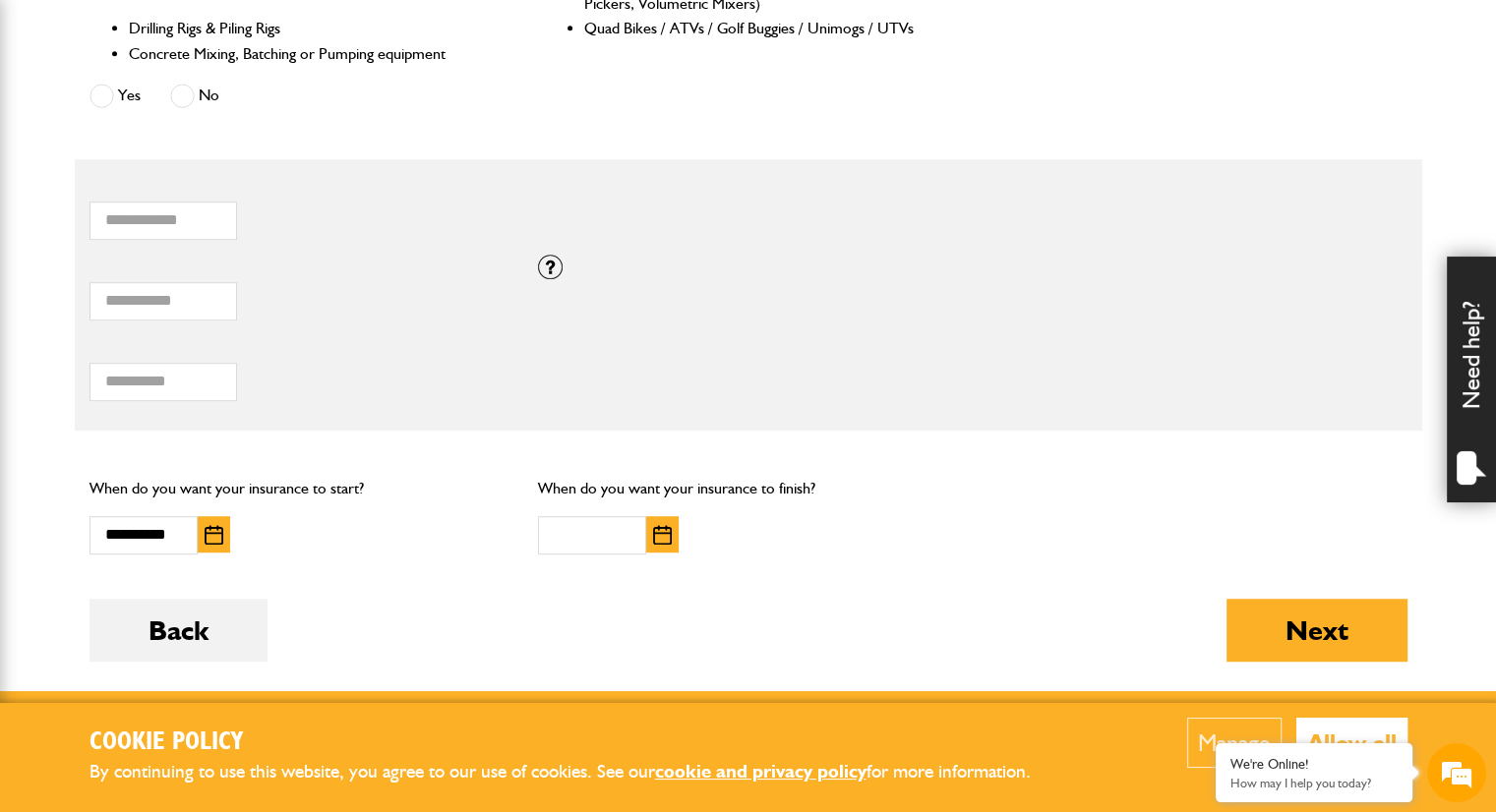 click at bounding box center (662, 534) 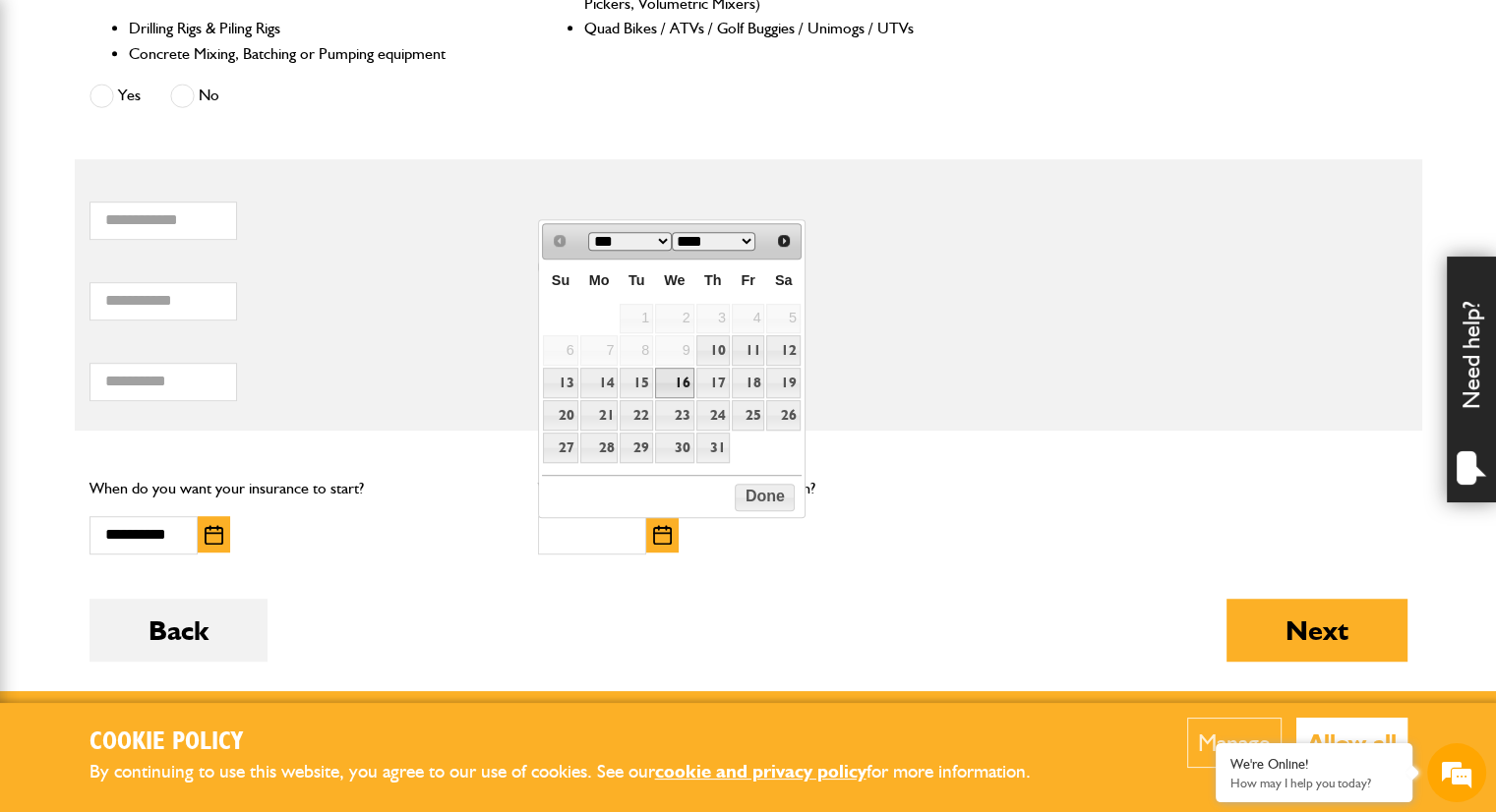click on "16" at bounding box center [674, 382] 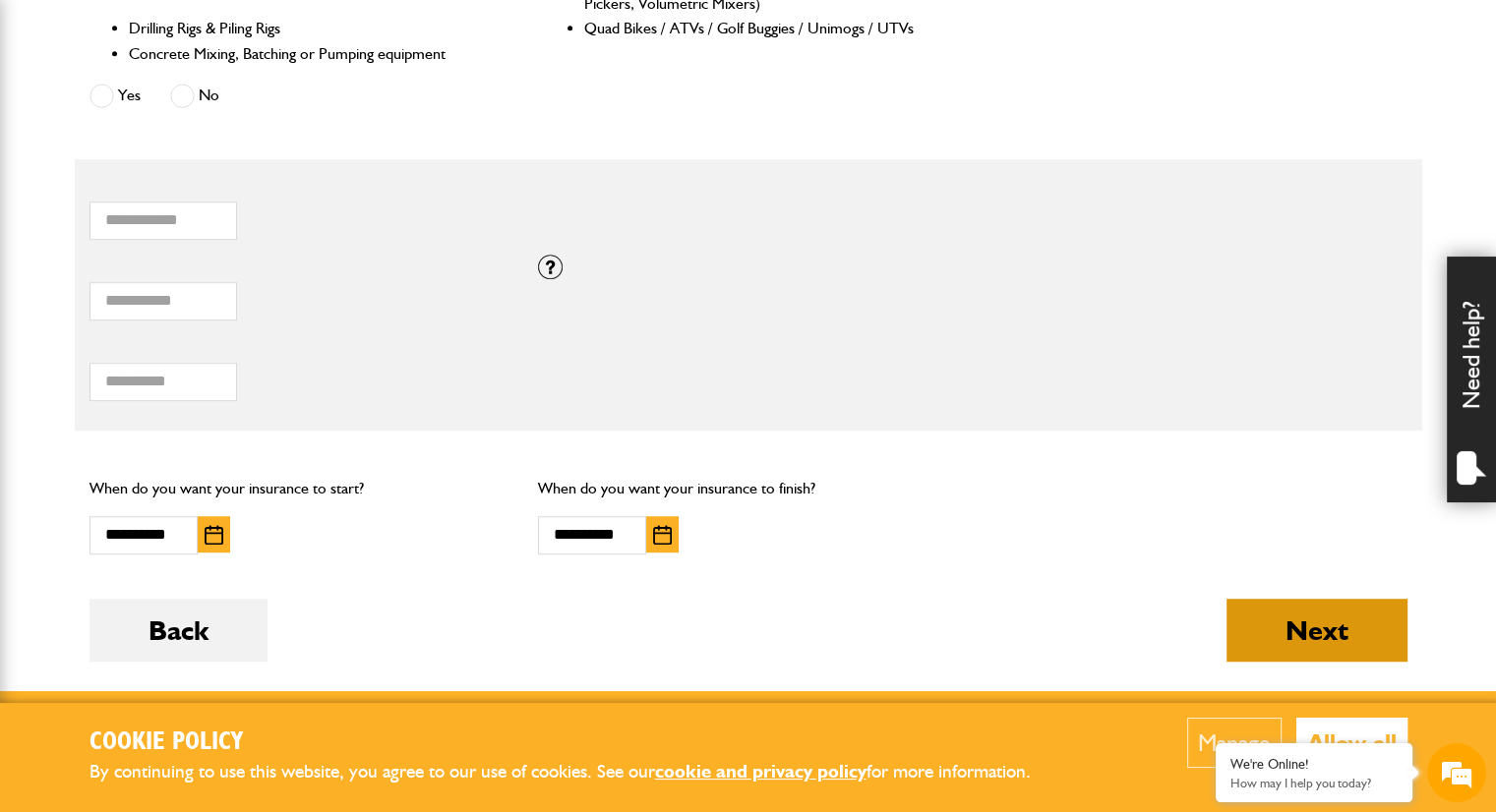 click on "Next" at bounding box center [1317, 630] 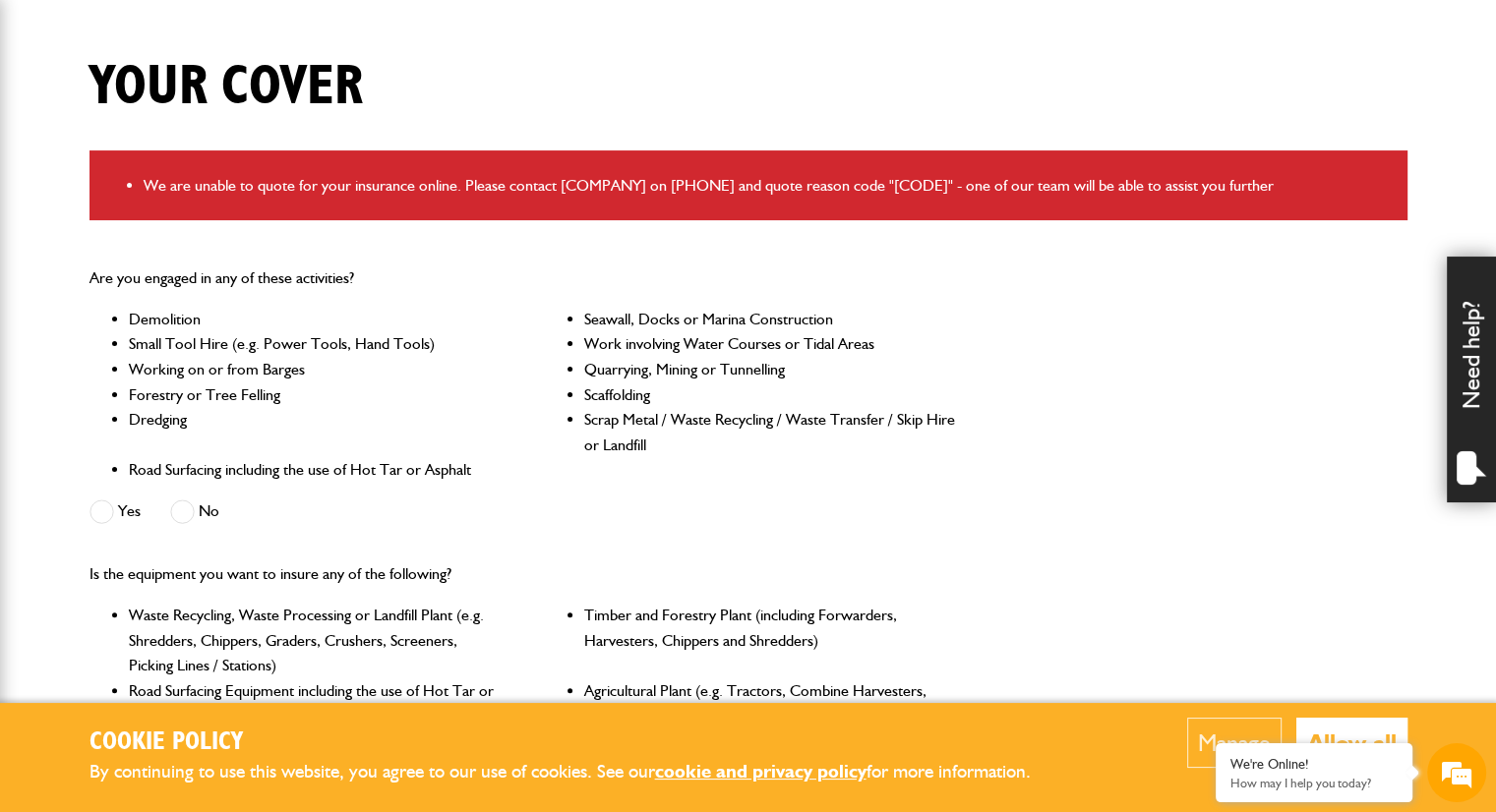scroll, scrollTop: 462, scrollLeft: 0, axis: vertical 